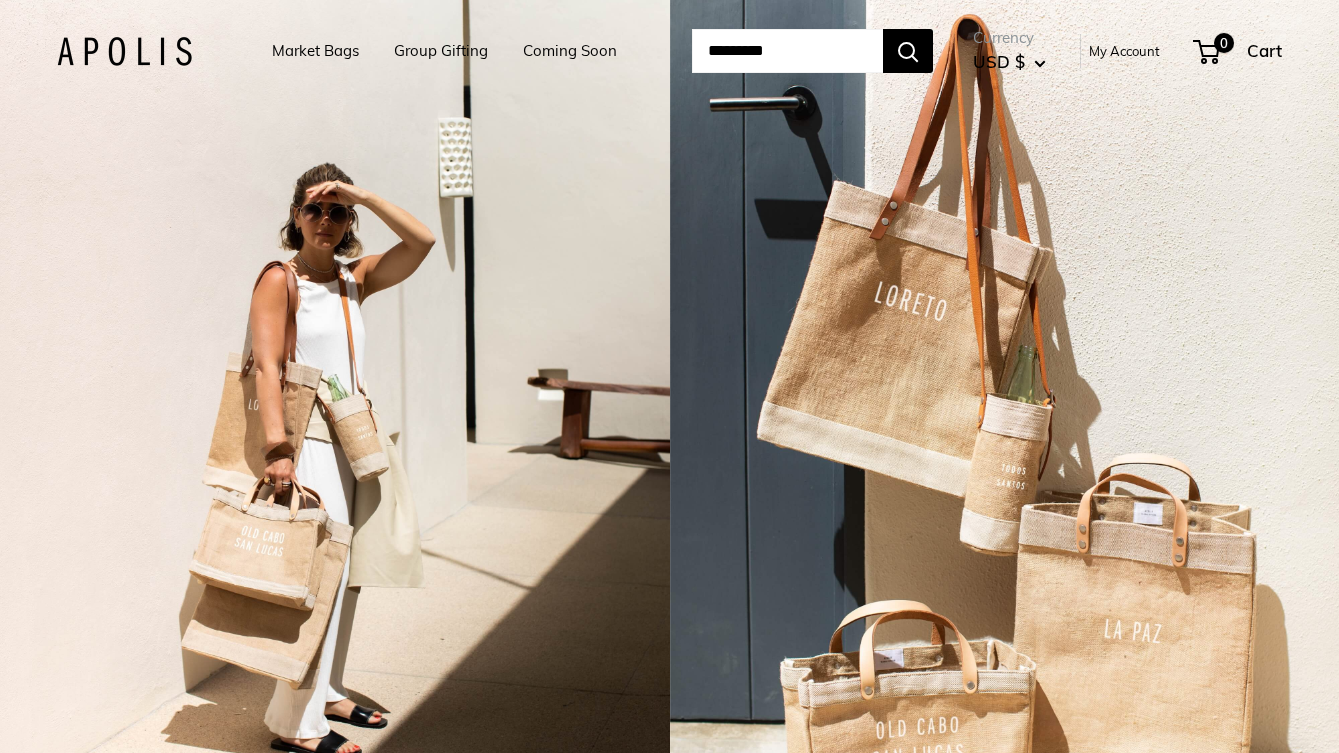 scroll, scrollTop: 0, scrollLeft: 0, axis: both 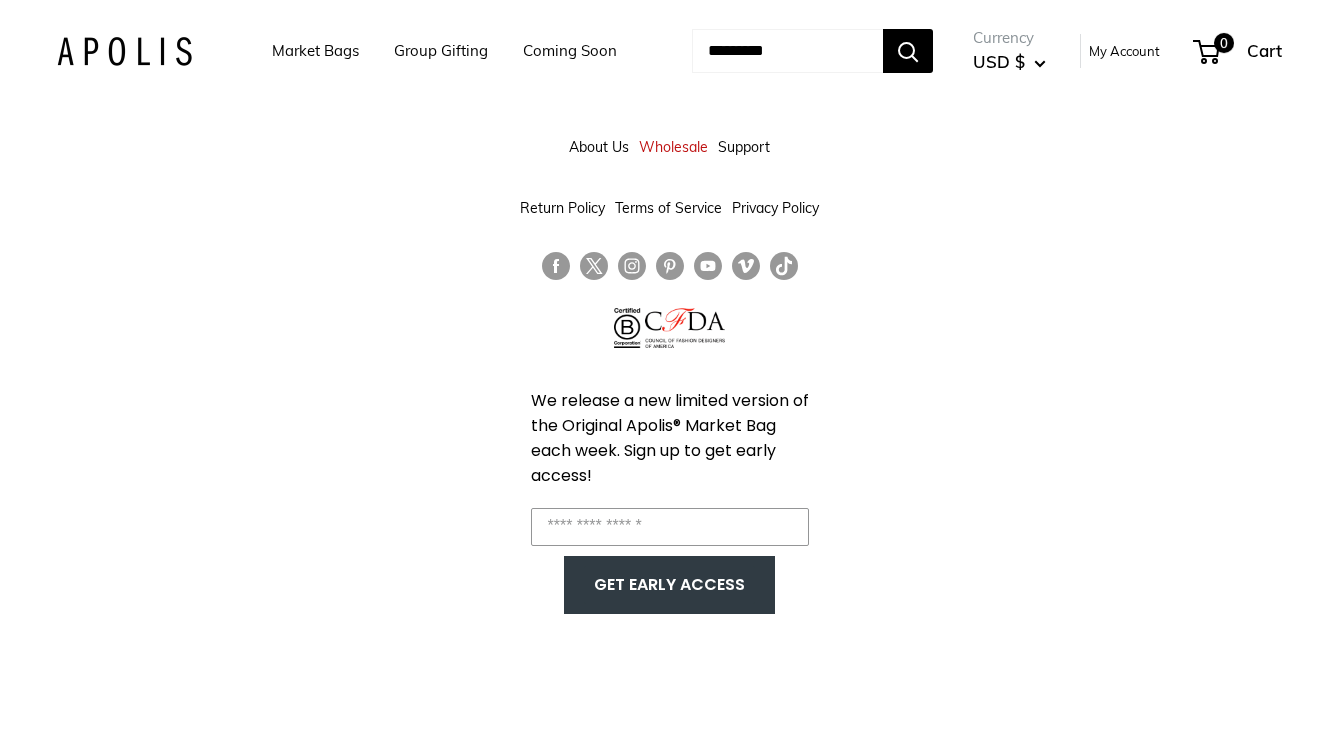 click on "Market Bags" at bounding box center [315, 51] 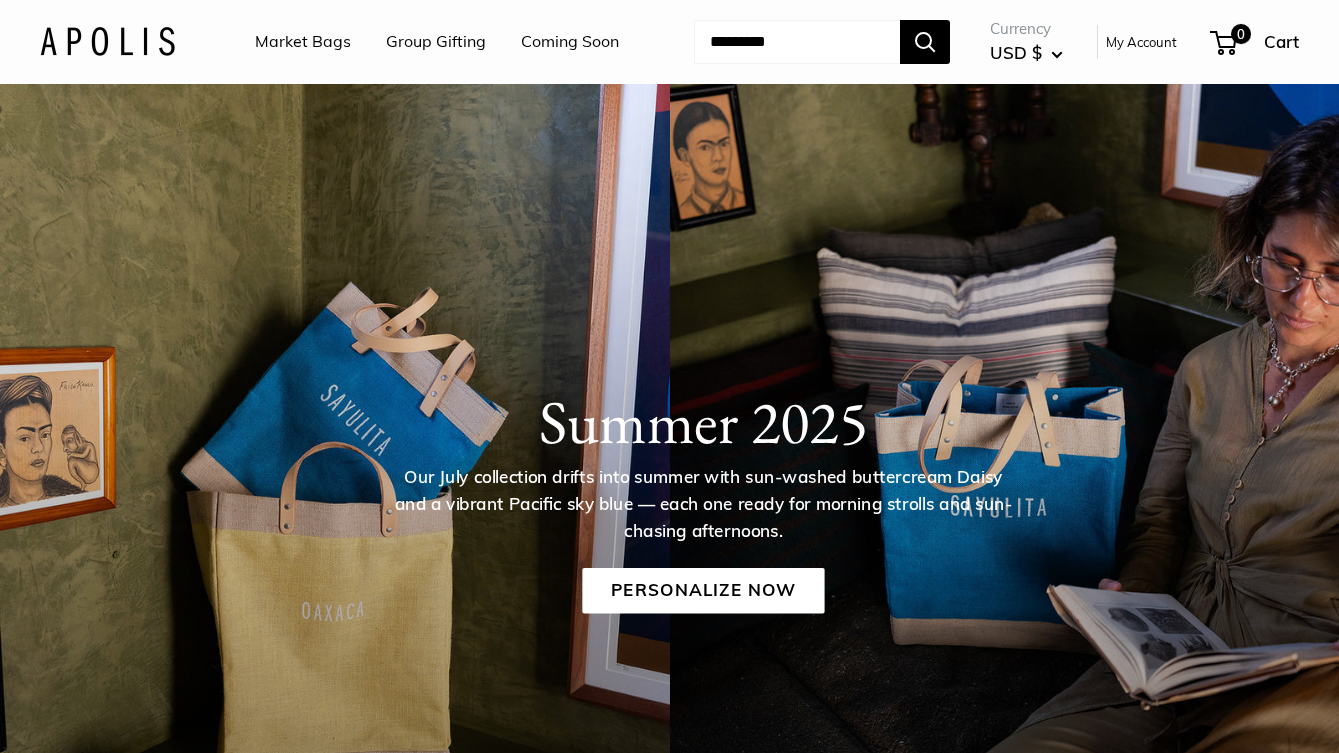 scroll, scrollTop: 0, scrollLeft: 0, axis: both 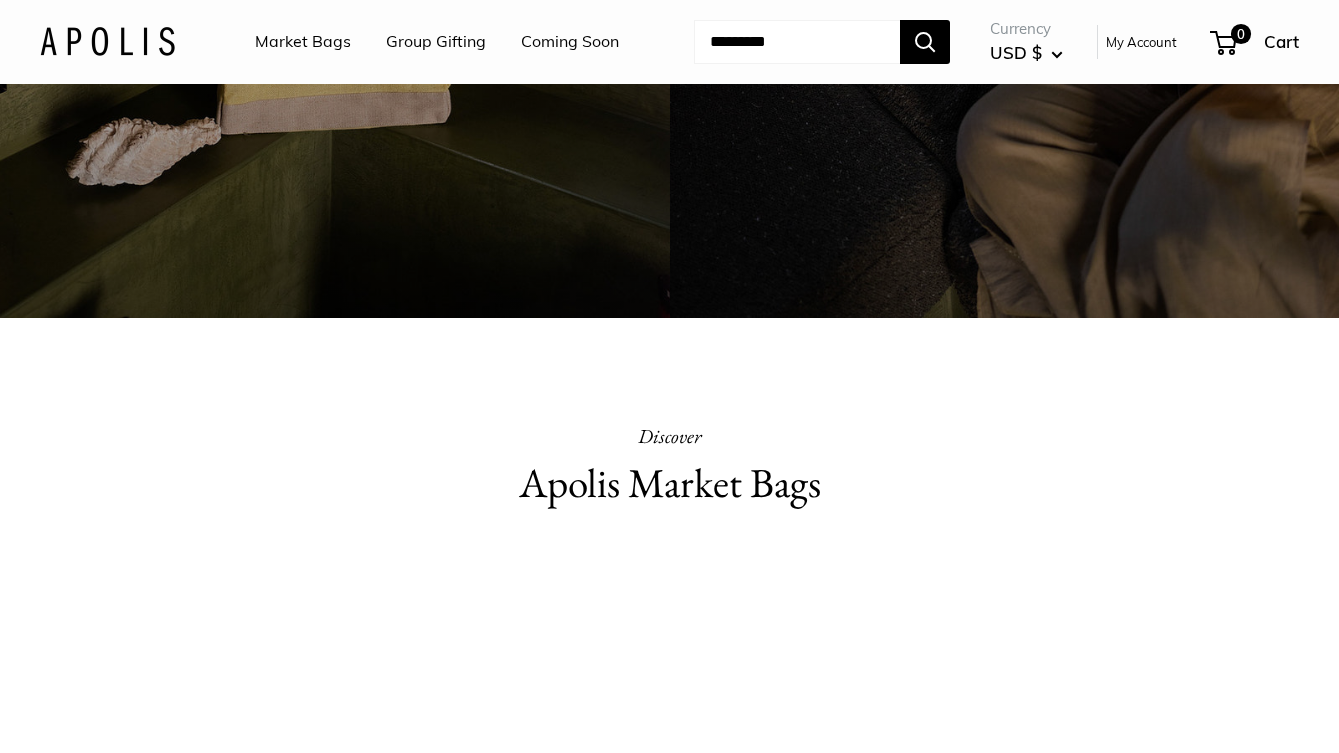 click on "Market Bags" at bounding box center [303, 42] 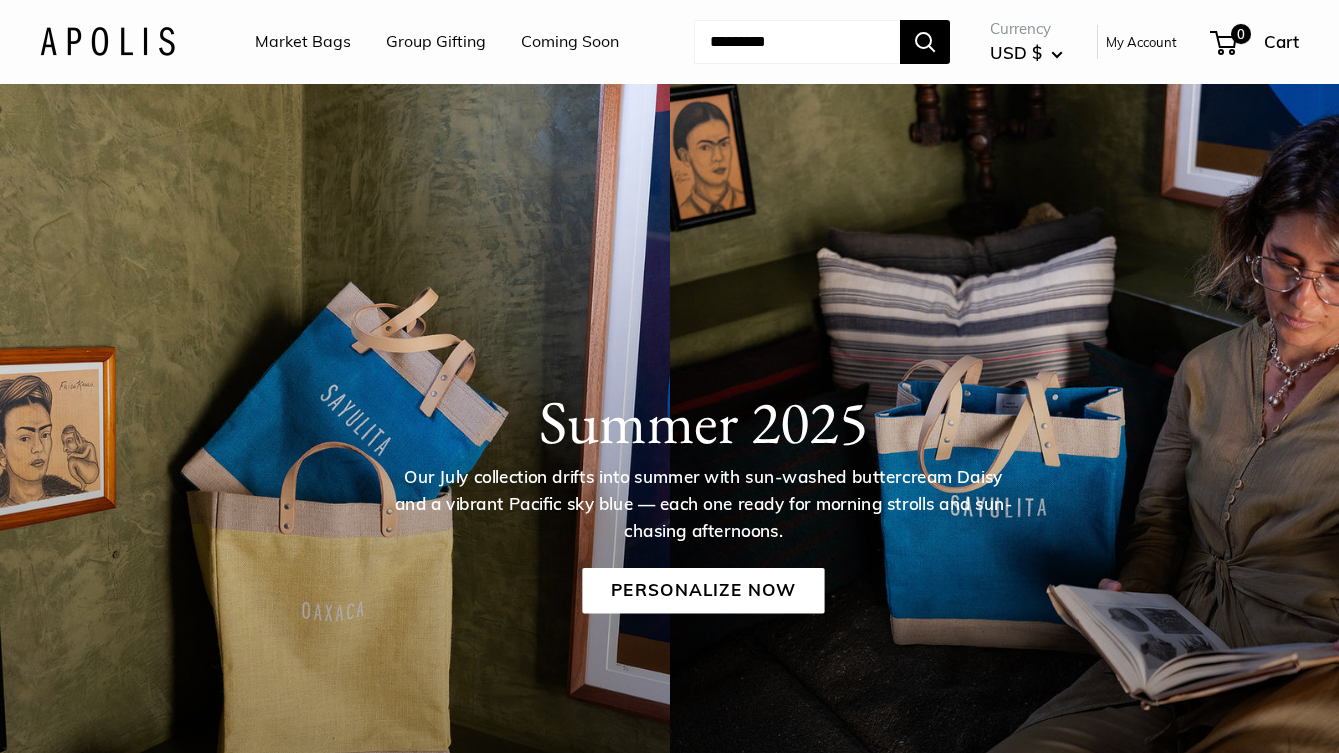 scroll, scrollTop: 0, scrollLeft: 0, axis: both 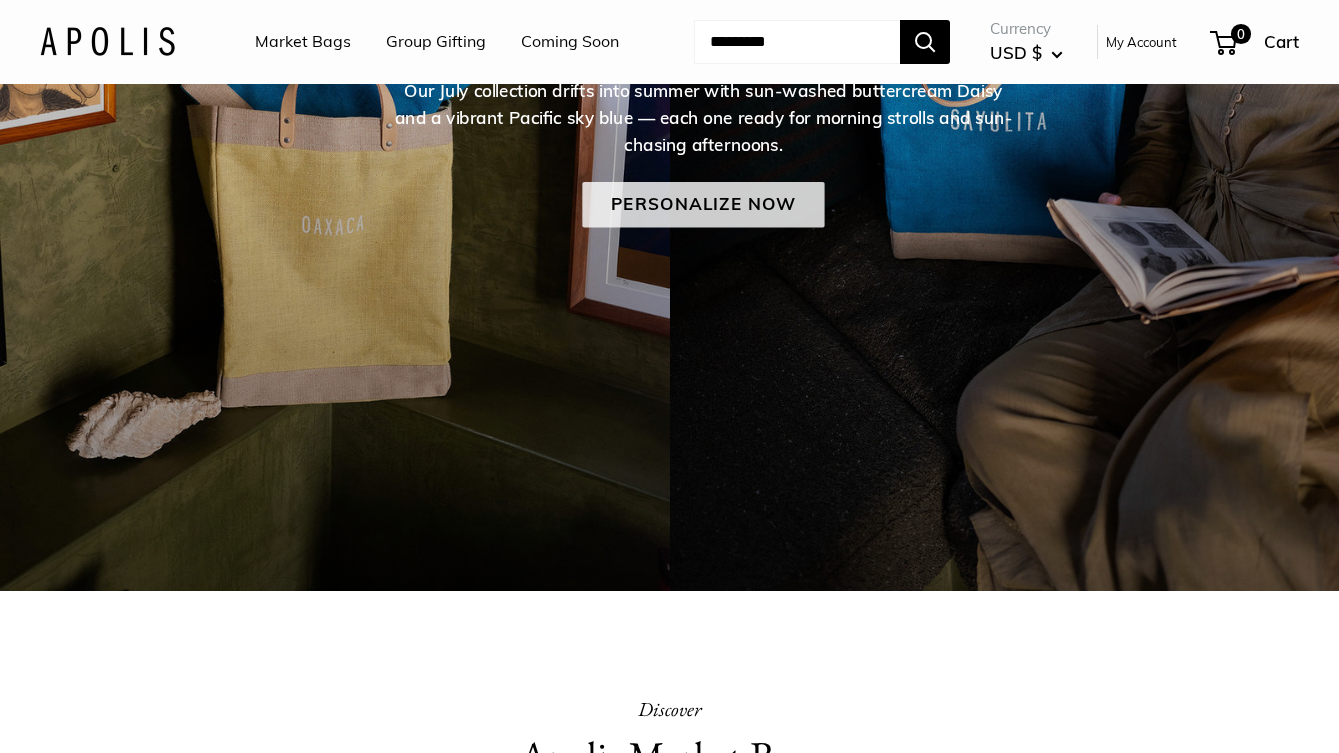 click on "Personalize Now" at bounding box center (703, 204) 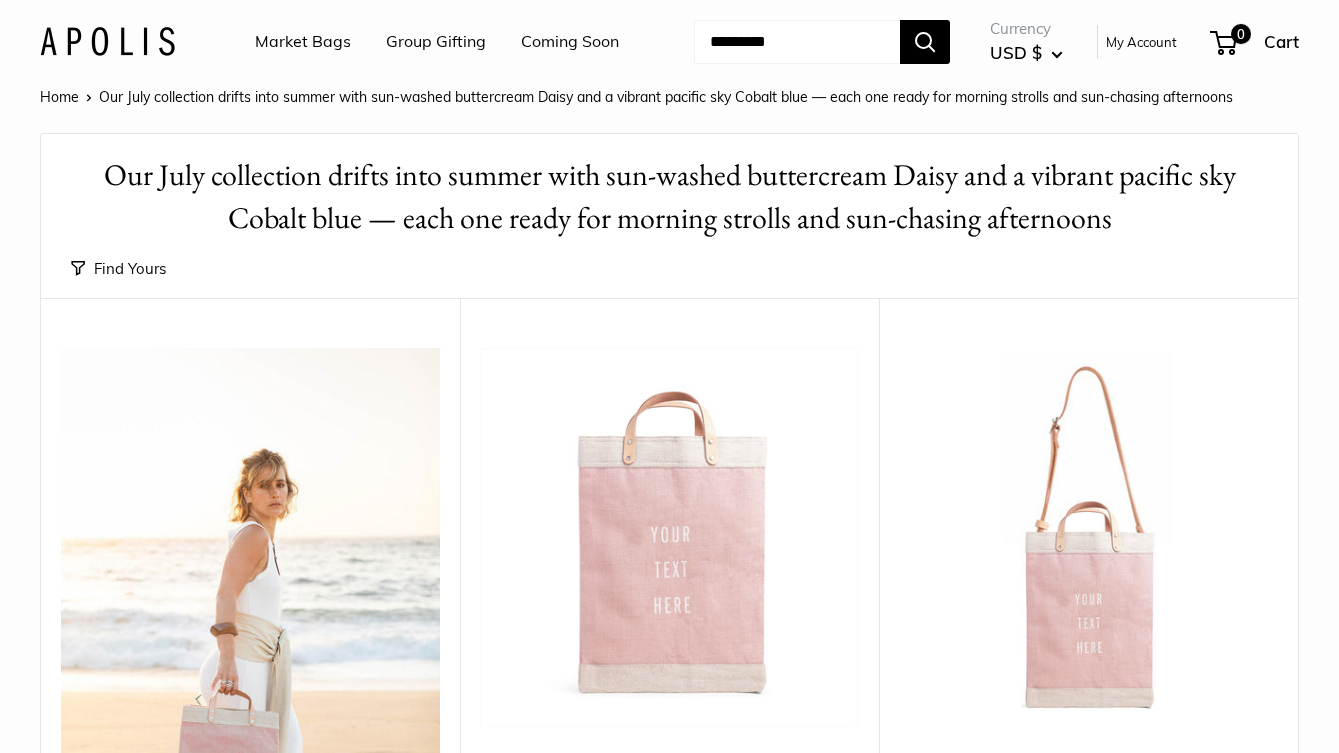 scroll, scrollTop: 0, scrollLeft: 0, axis: both 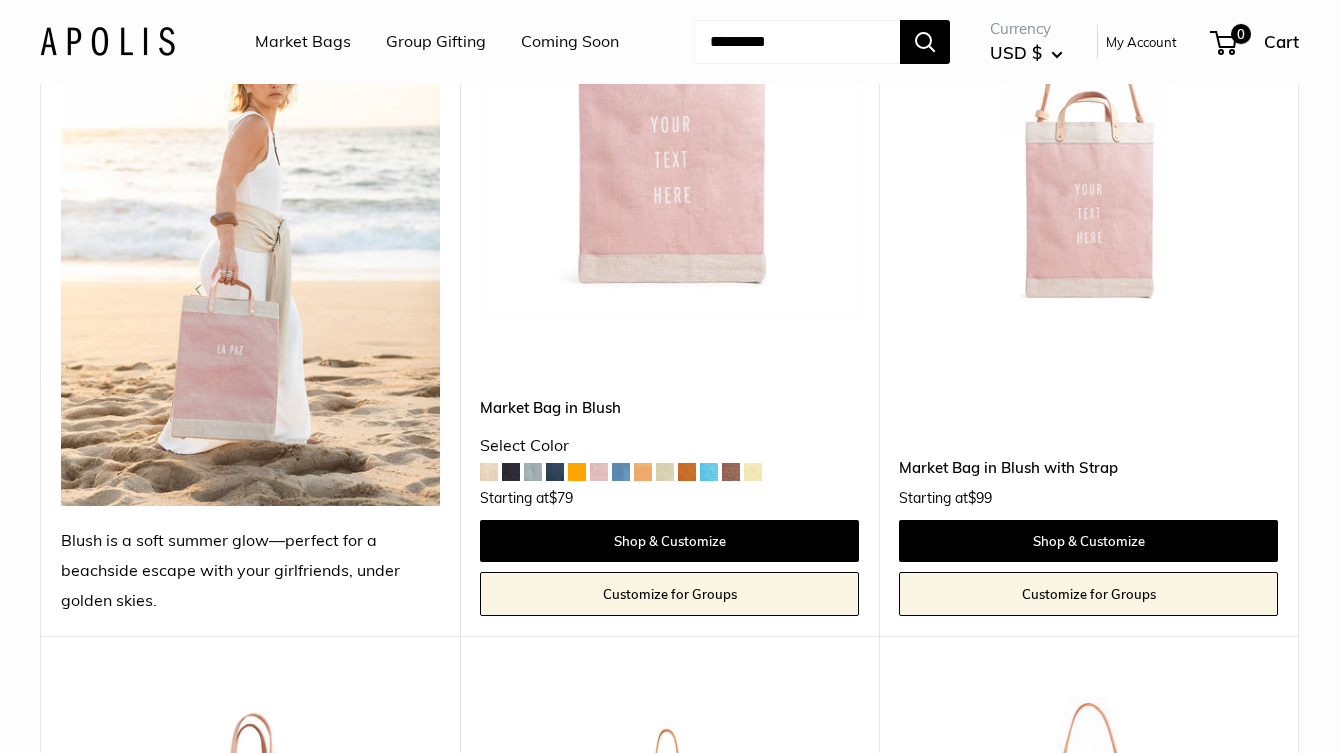 click at bounding box center (709, 472) 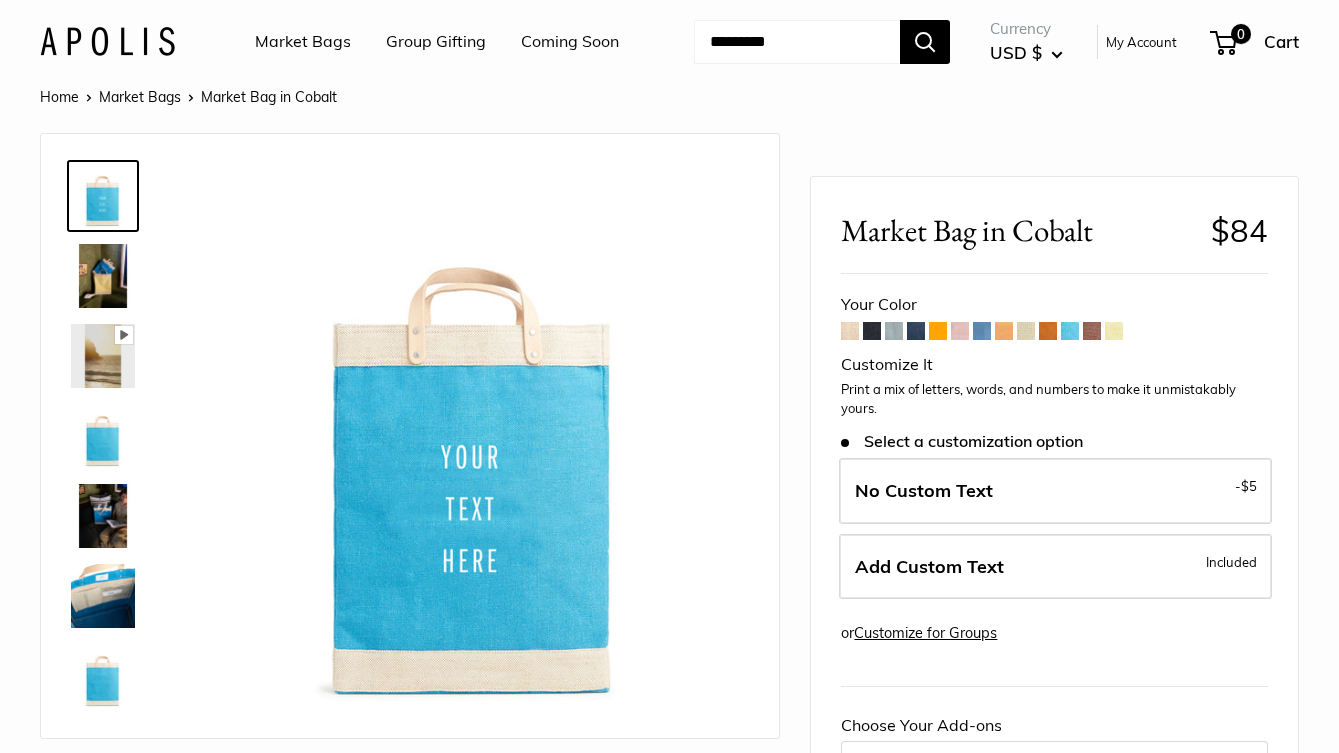 scroll, scrollTop: 0, scrollLeft: 0, axis: both 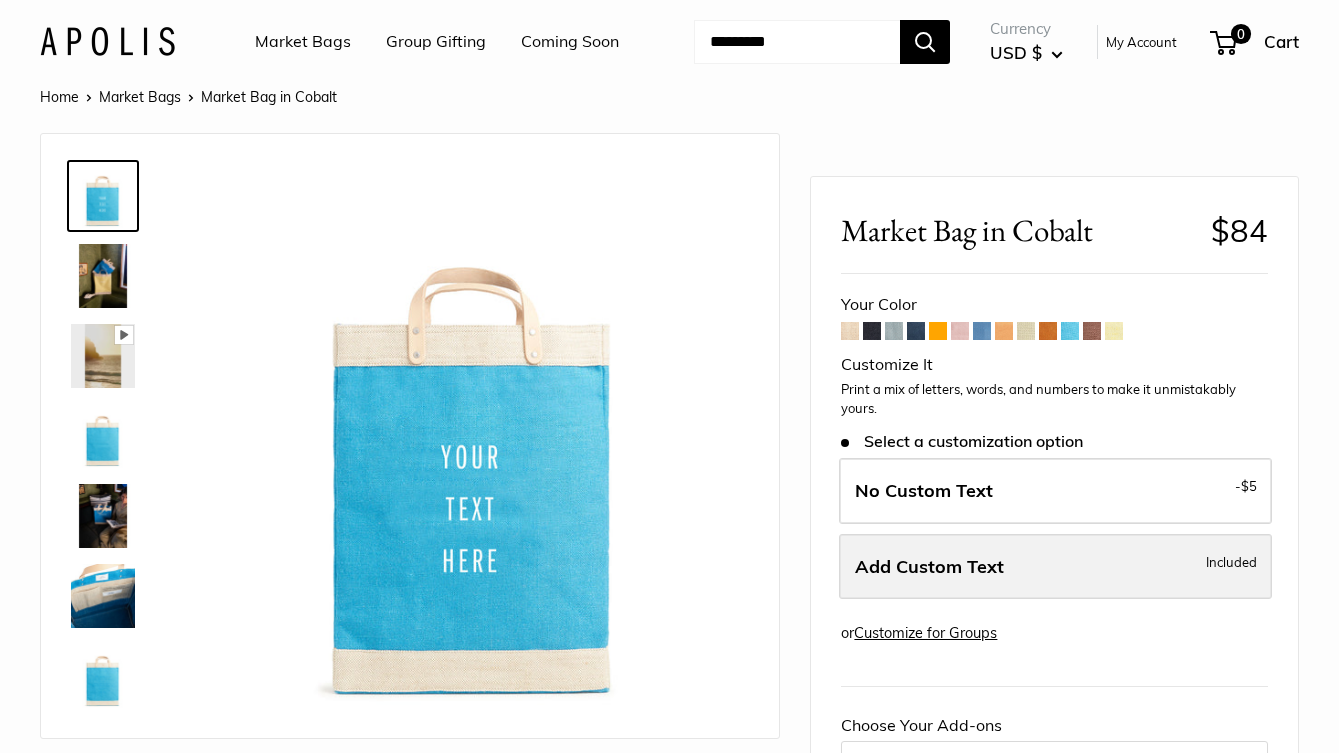 click on "Add Custom Text" at bounding box center (929, 566) 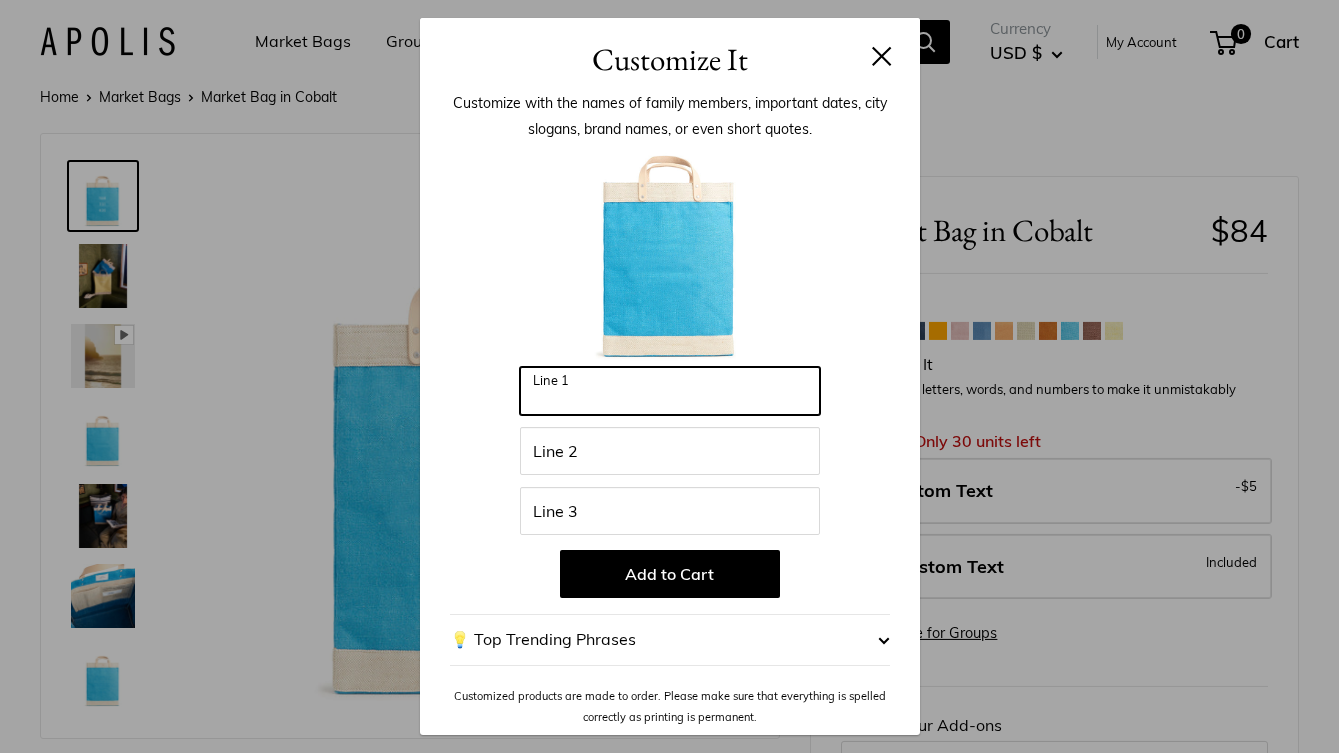 click on "Line 1" at bounding box center [670, 391] 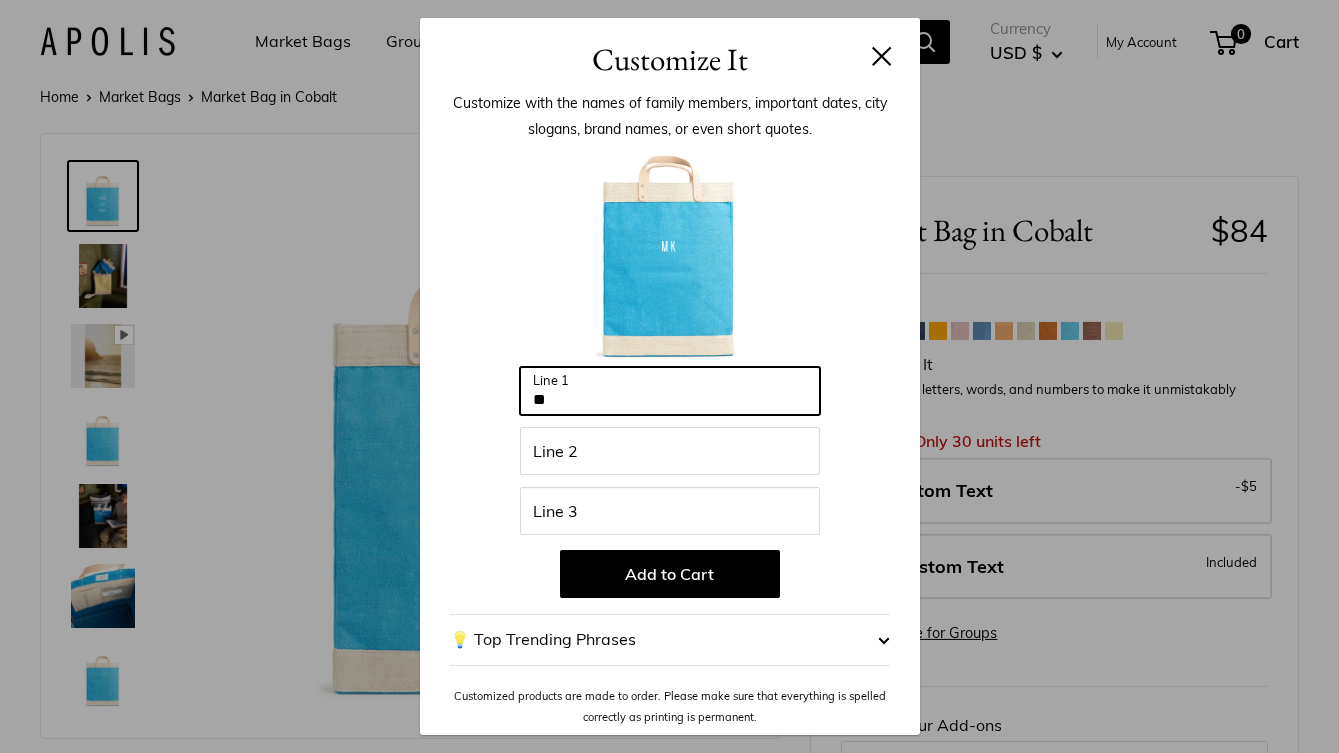 type on "**" 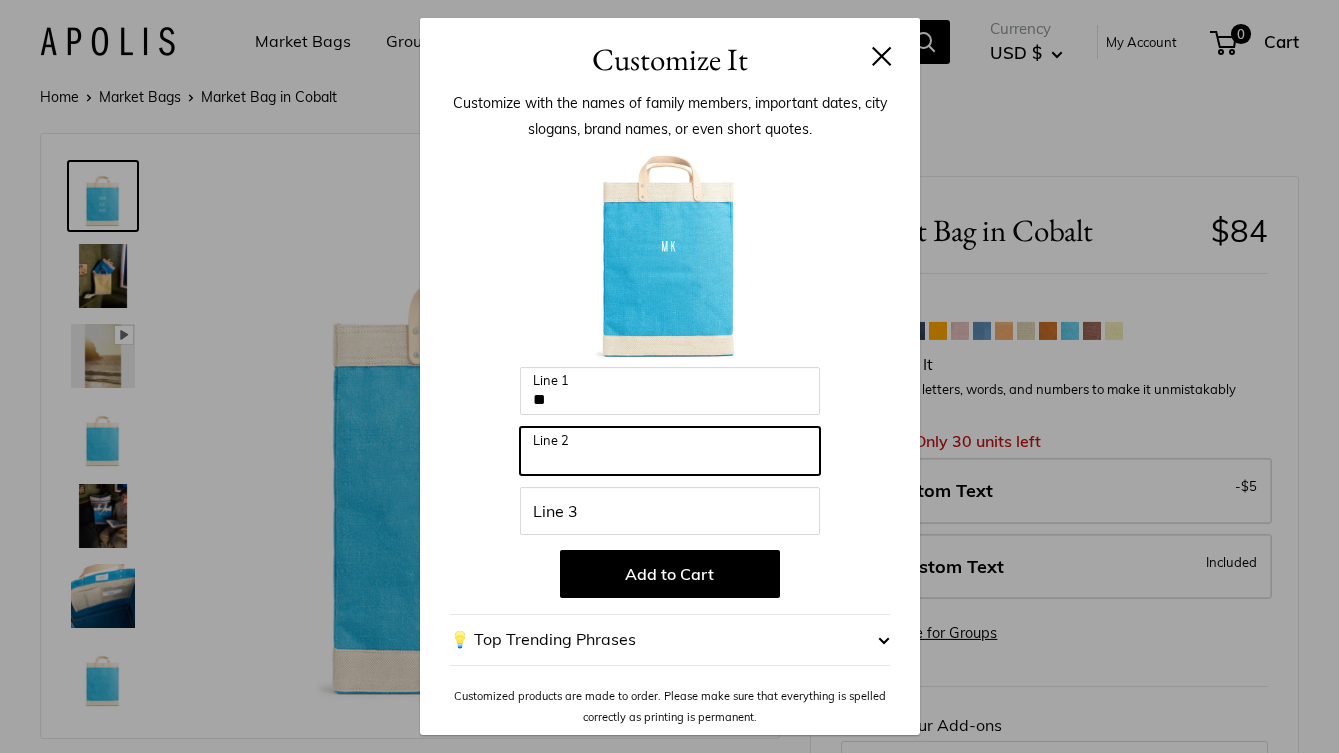 click on "Line 2" at bounding box center [670, 451] 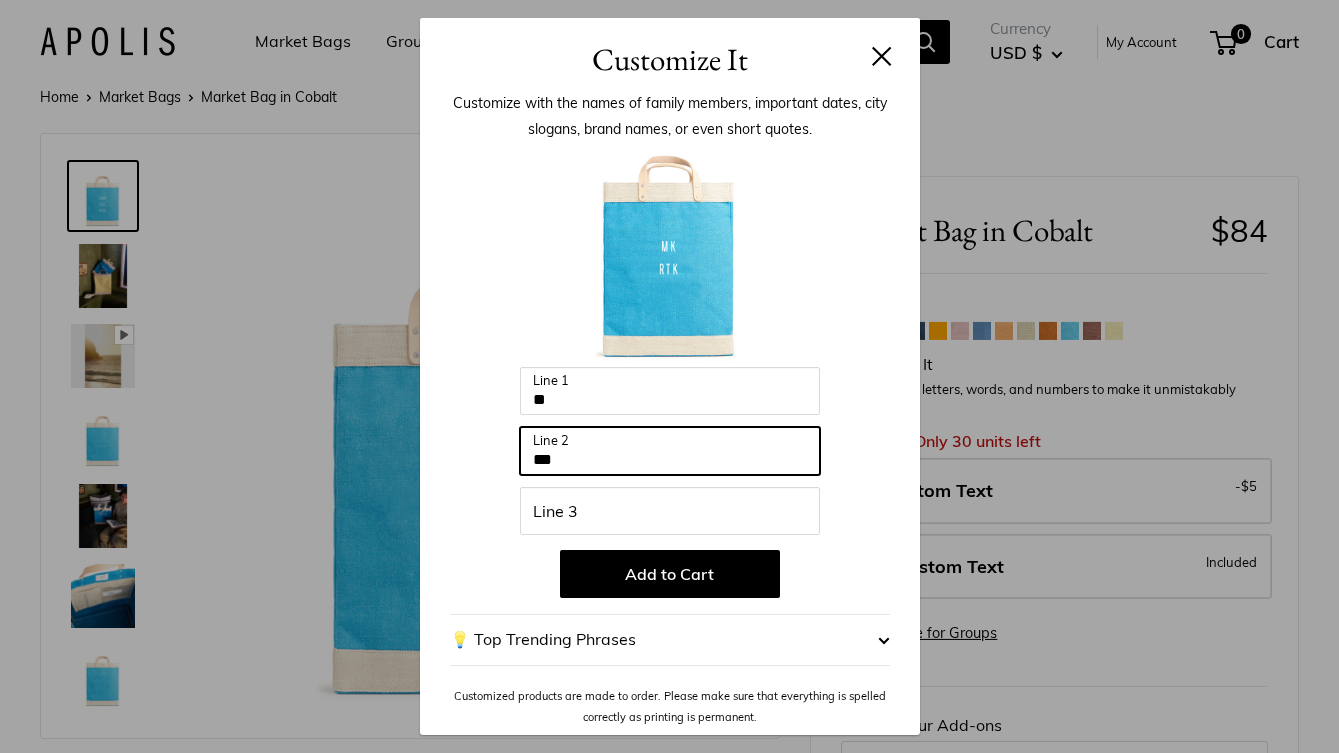 type on "***" 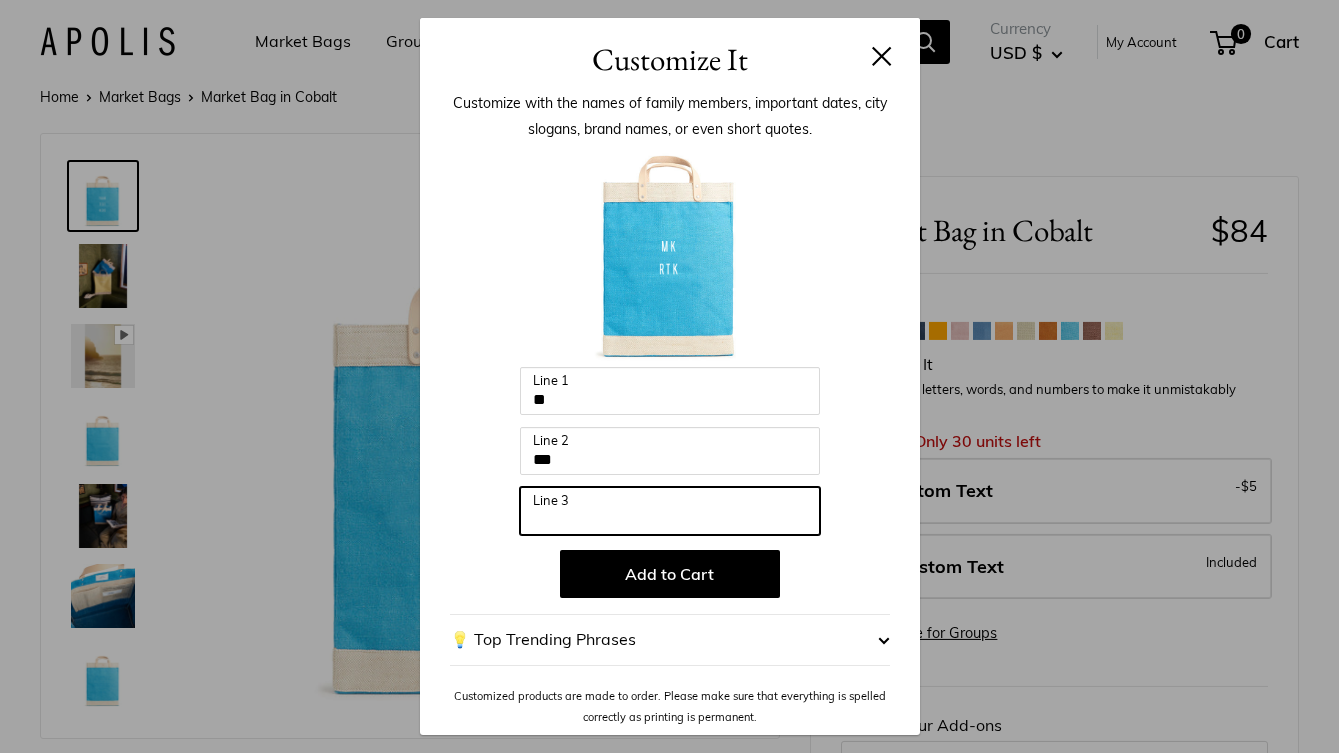 click on "Line 3" at bounding box center (670, 511) 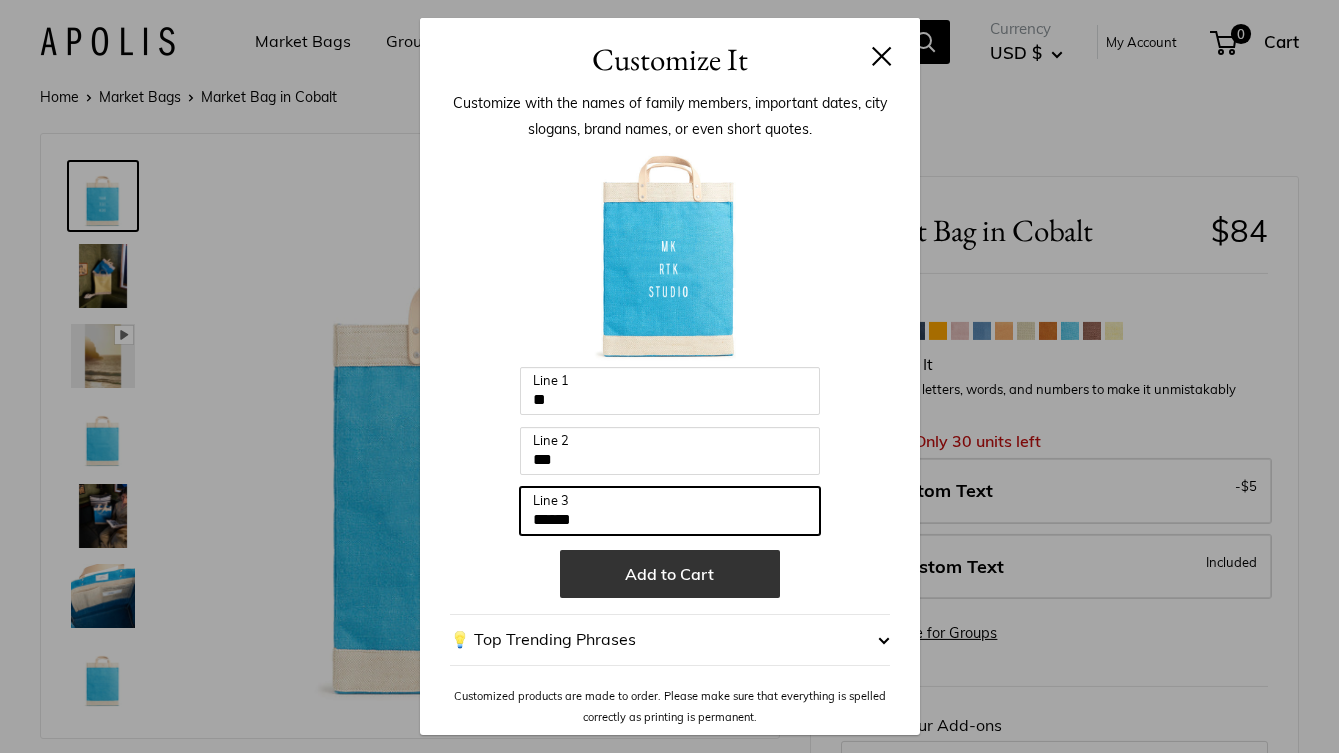 type on "******" 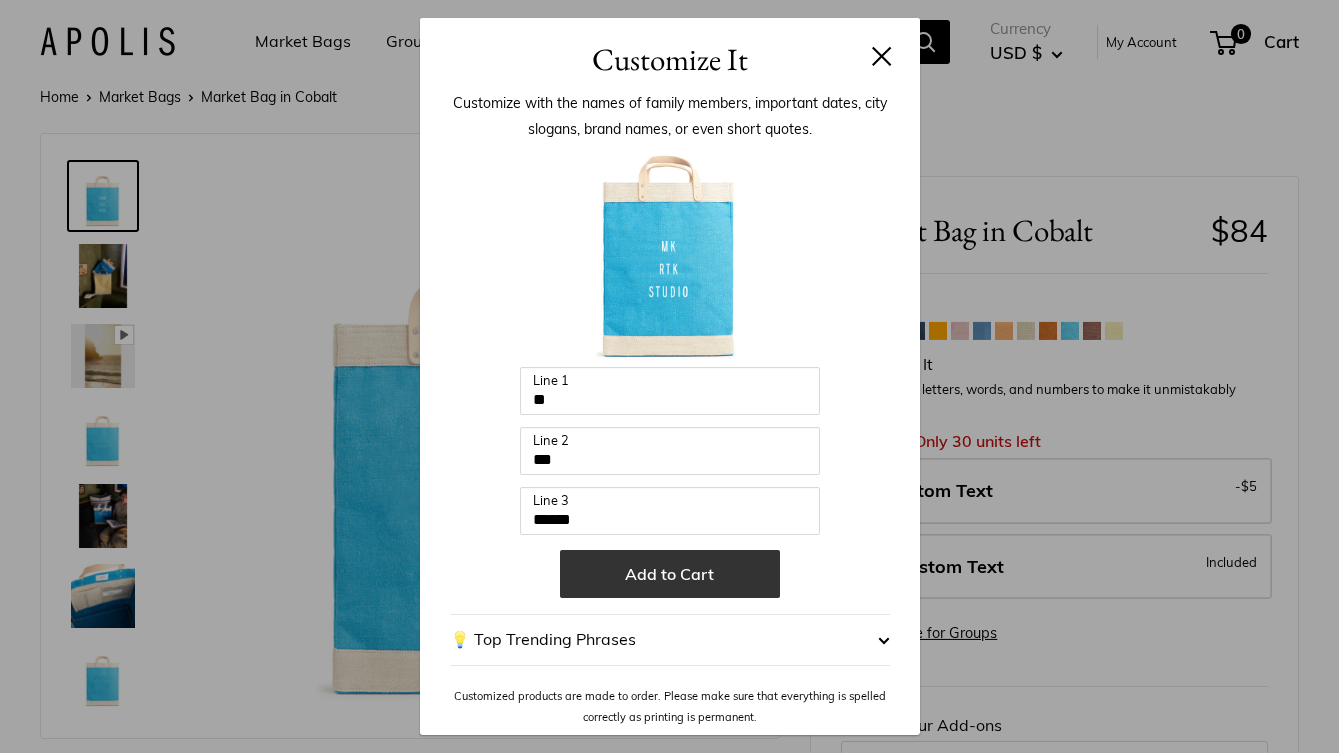 click on "Add to Cart" at bounding box center (670, 574) 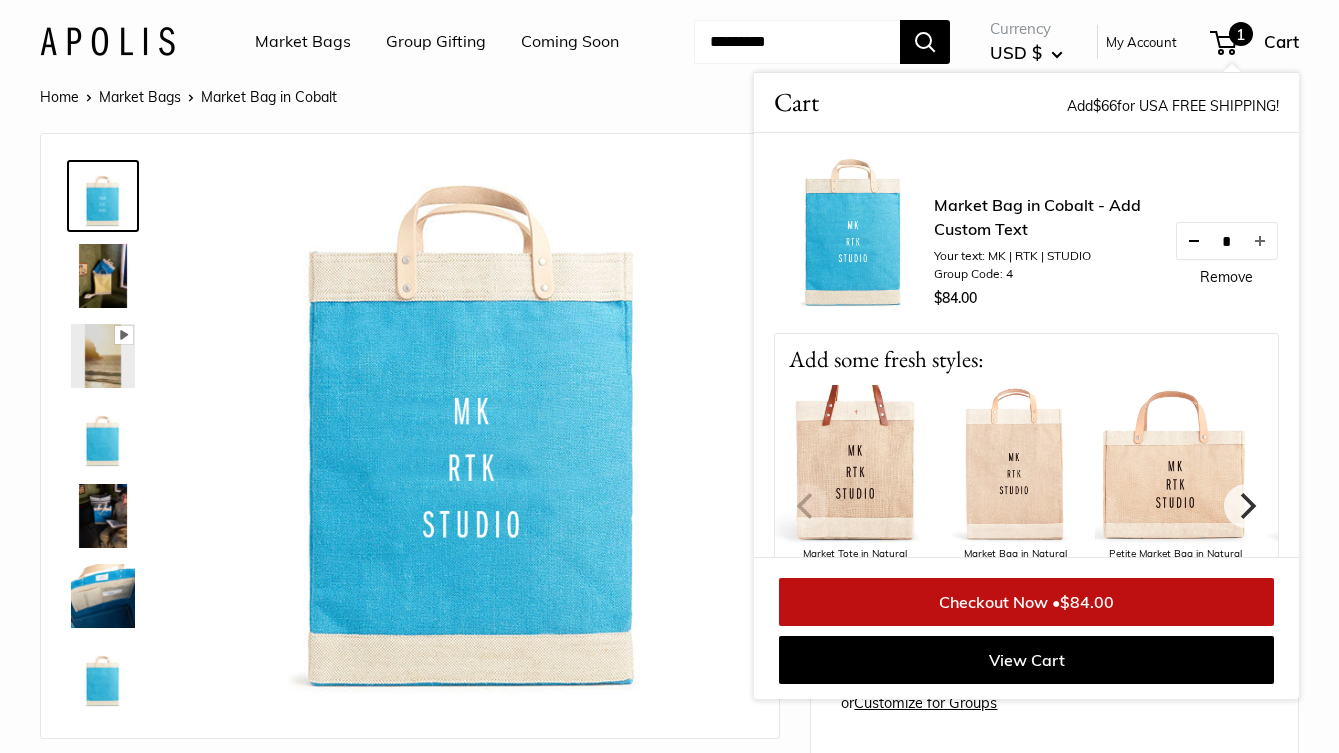 click at bounding box center [1194, 241] 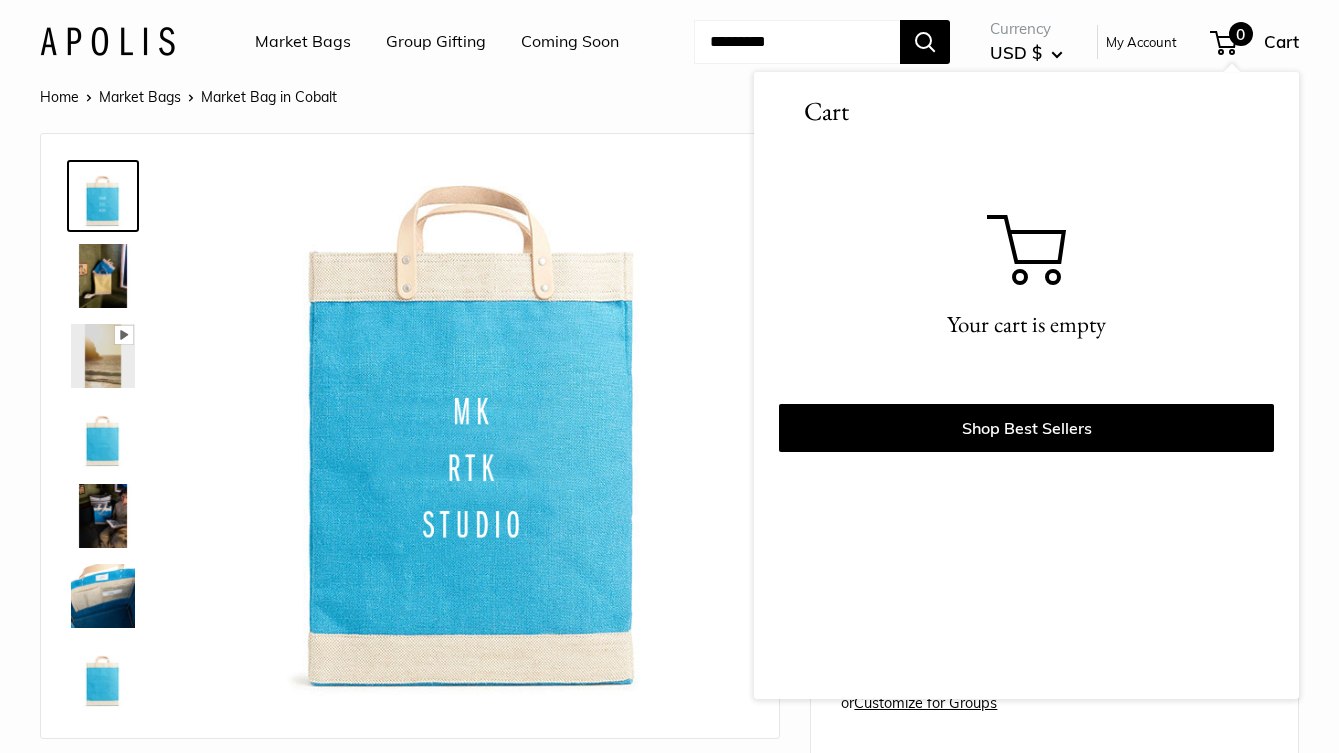 click at bounding box center (475, 438) 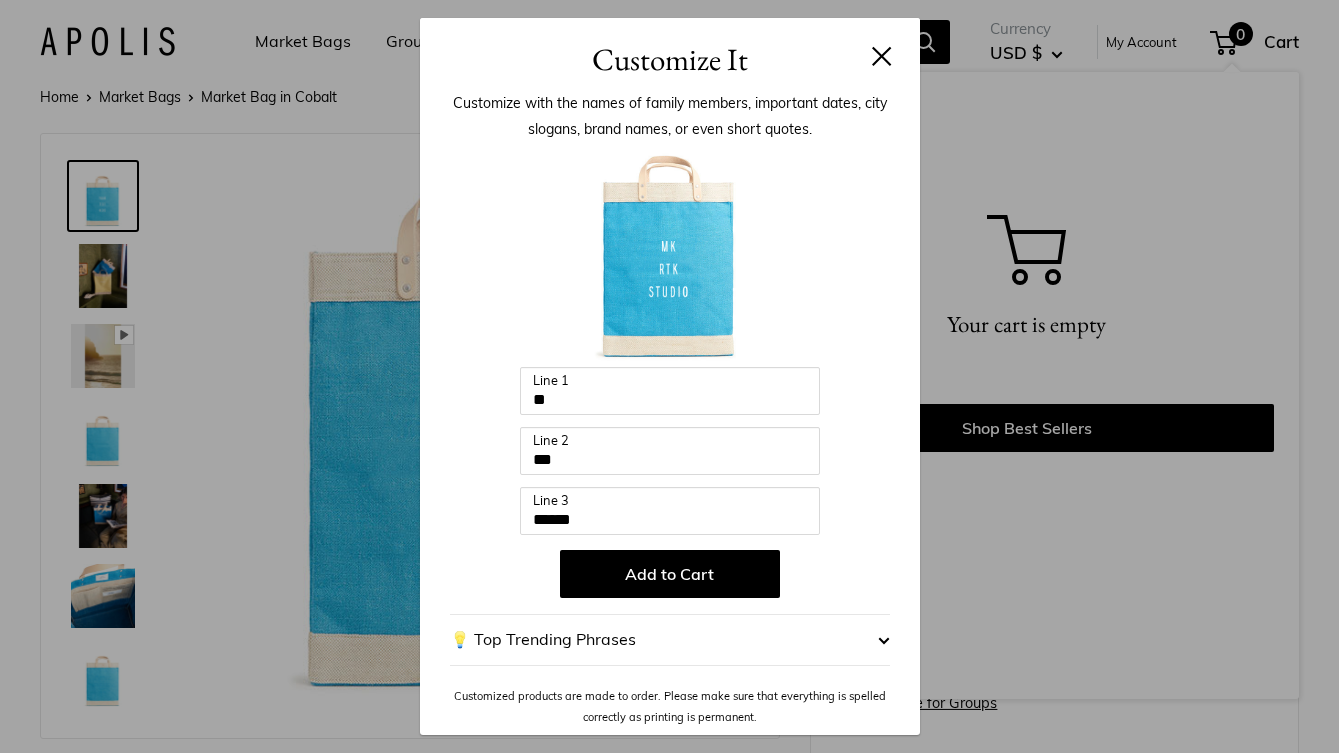 click at bounding box center (882, 56) 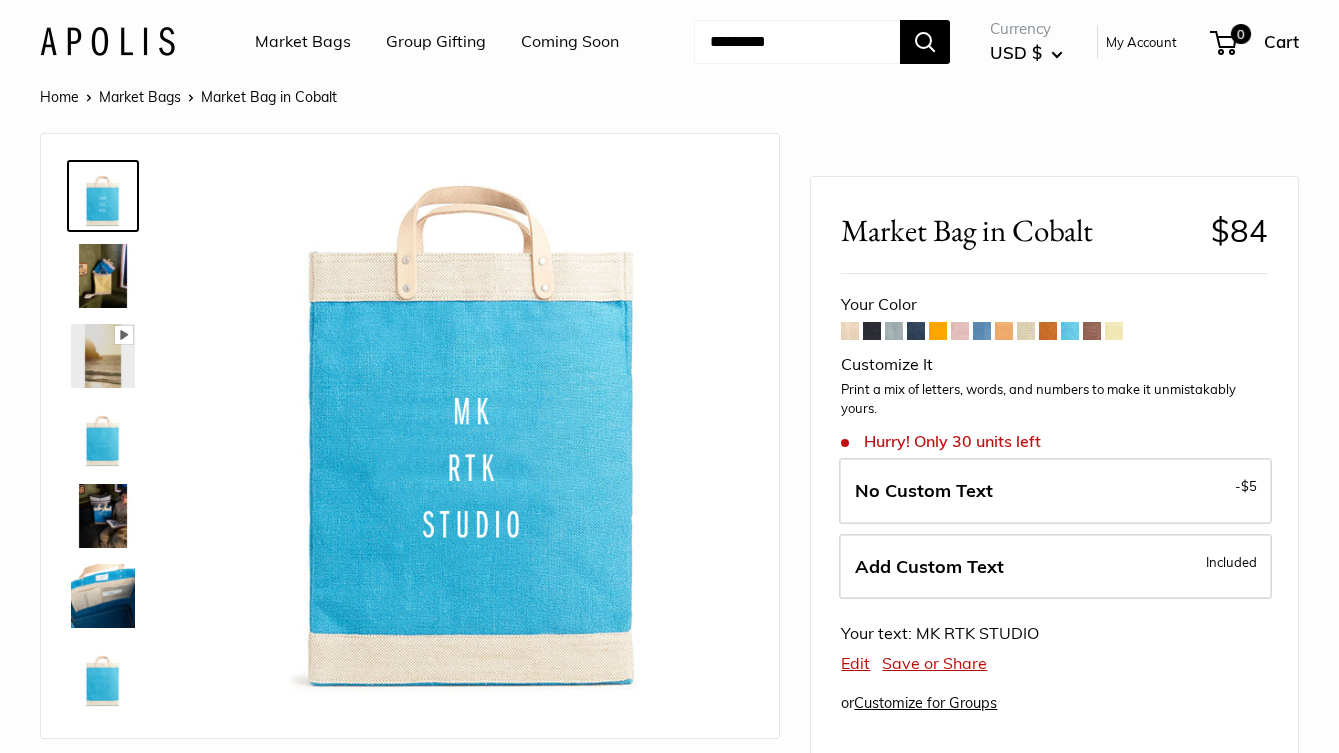 click at bounding box center (1026, 331) 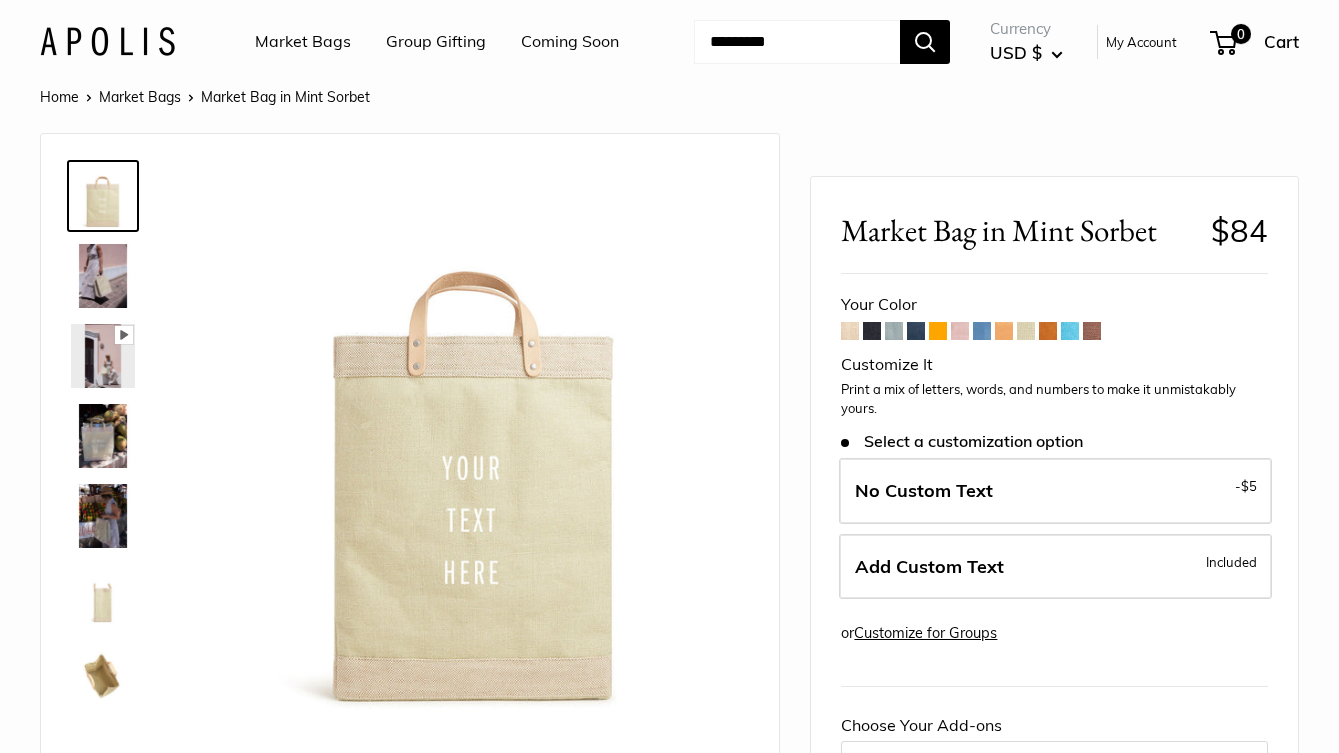 scroll, scrollTop: 0, scrollLeft: 0, axis: both 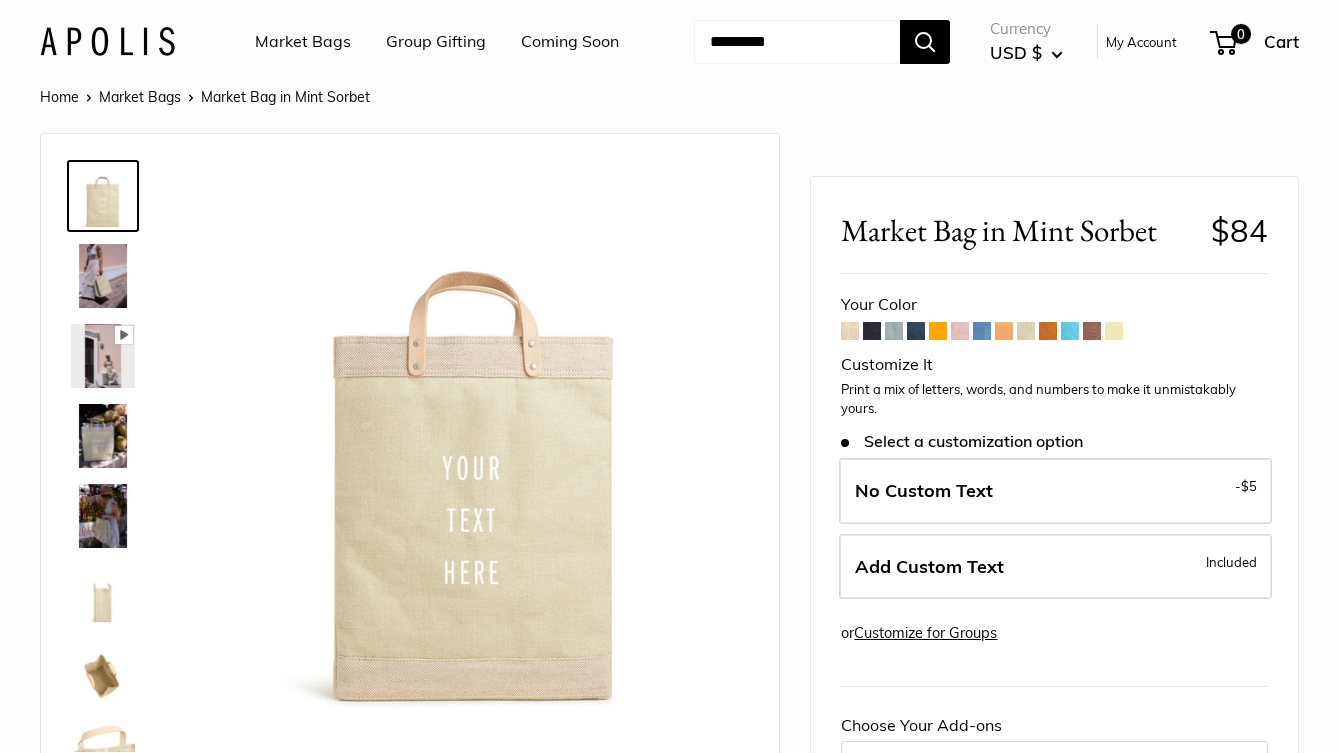 click at bounding box center (1092, 331) 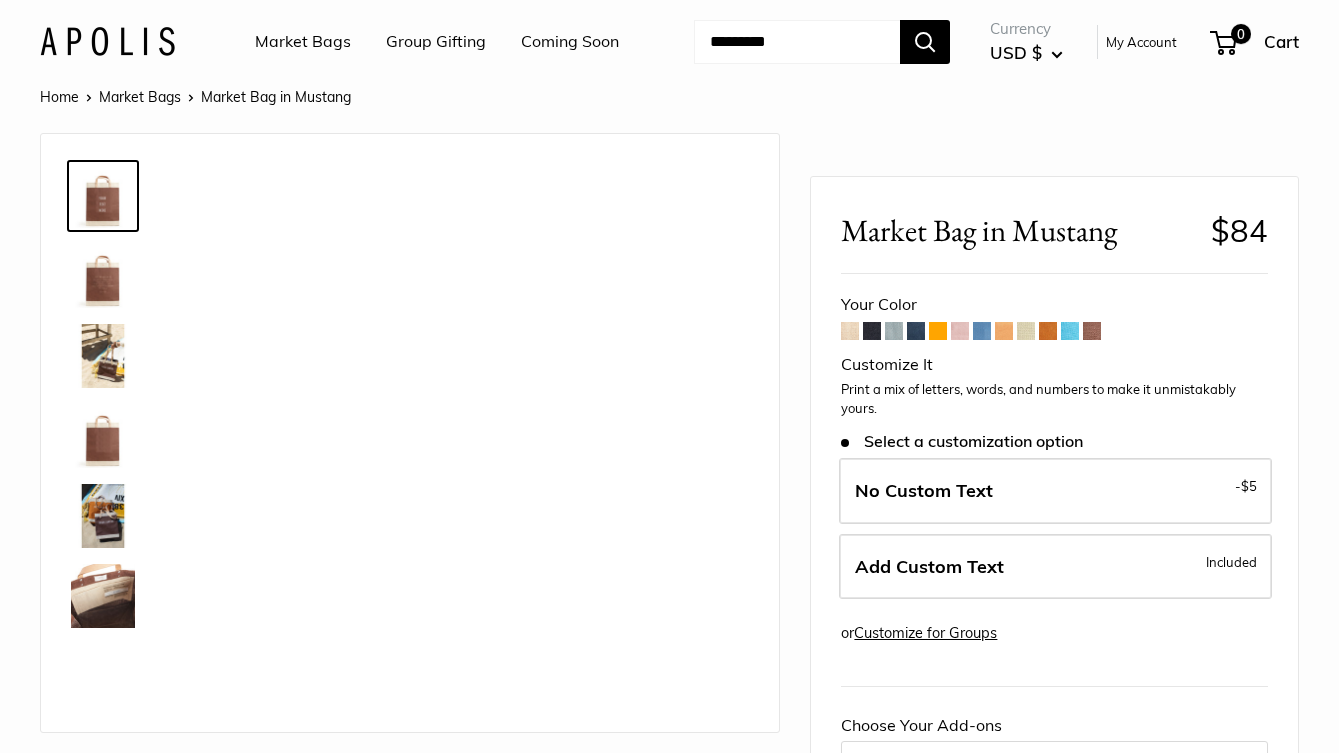 scroll, scrollTop: 0, scrollLeft: 0, axis: both 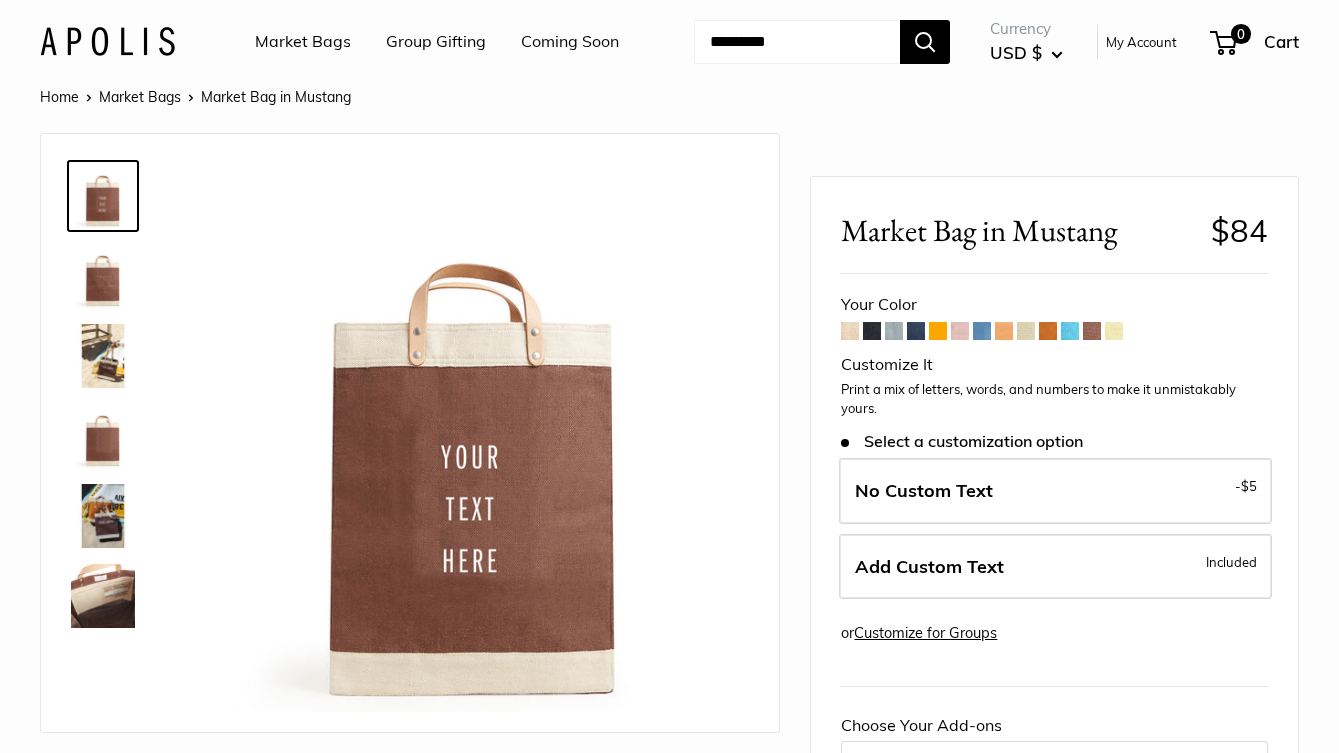 click at bounding box center [1114, 331] 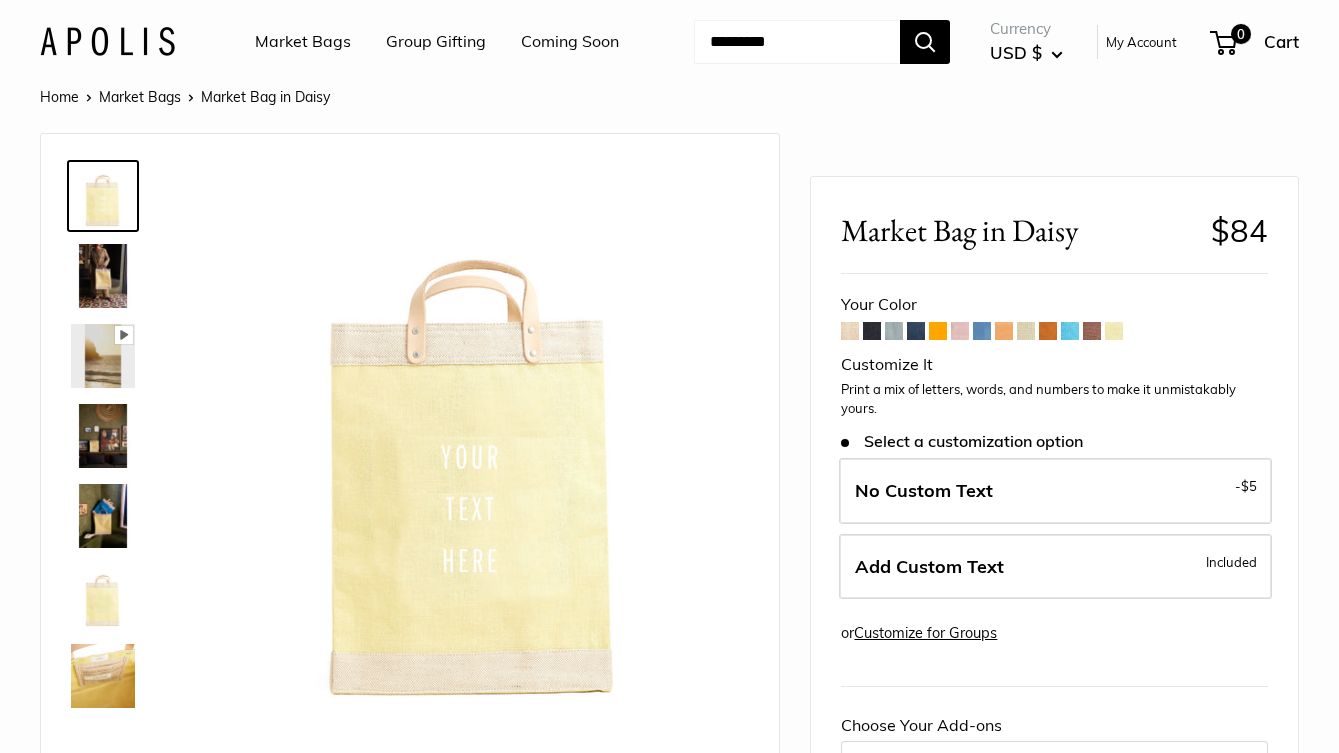 scroll, scrollTop: 0, scrollLeft: 0, axis: both 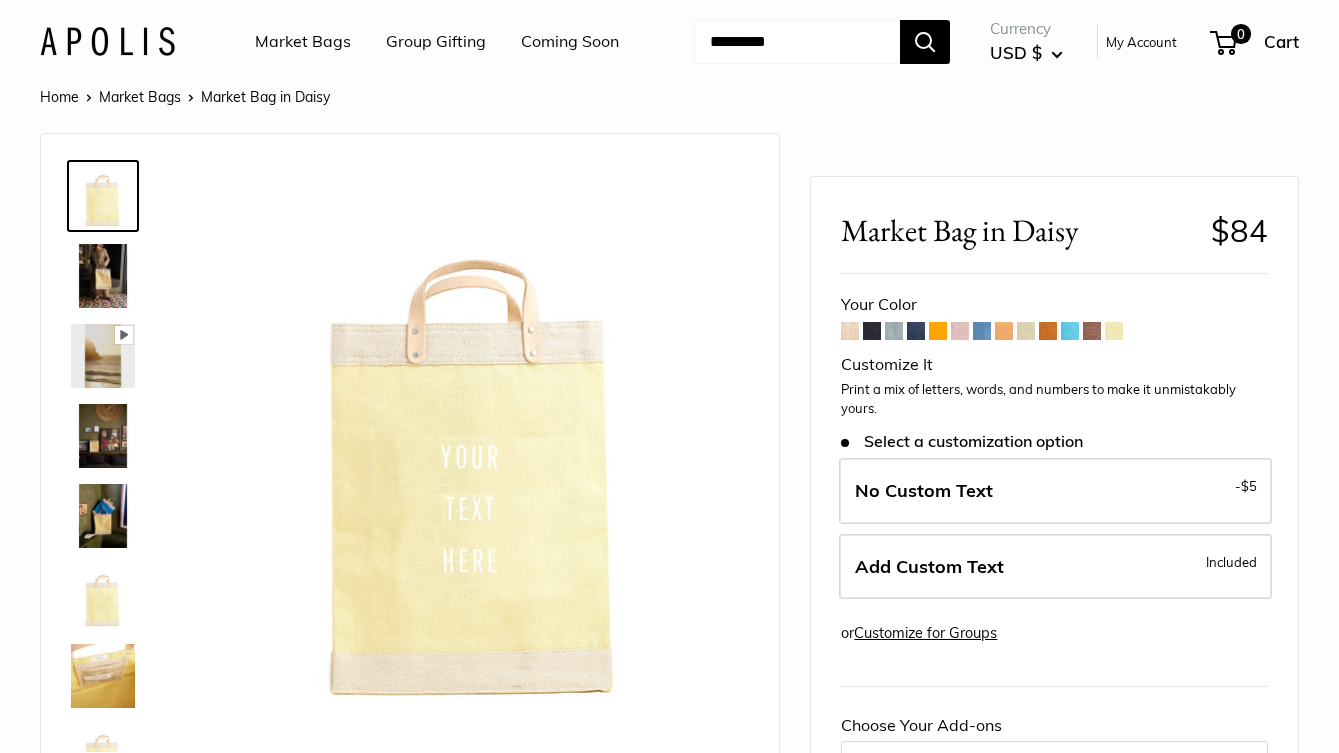 click at bounding box center [850, 331] 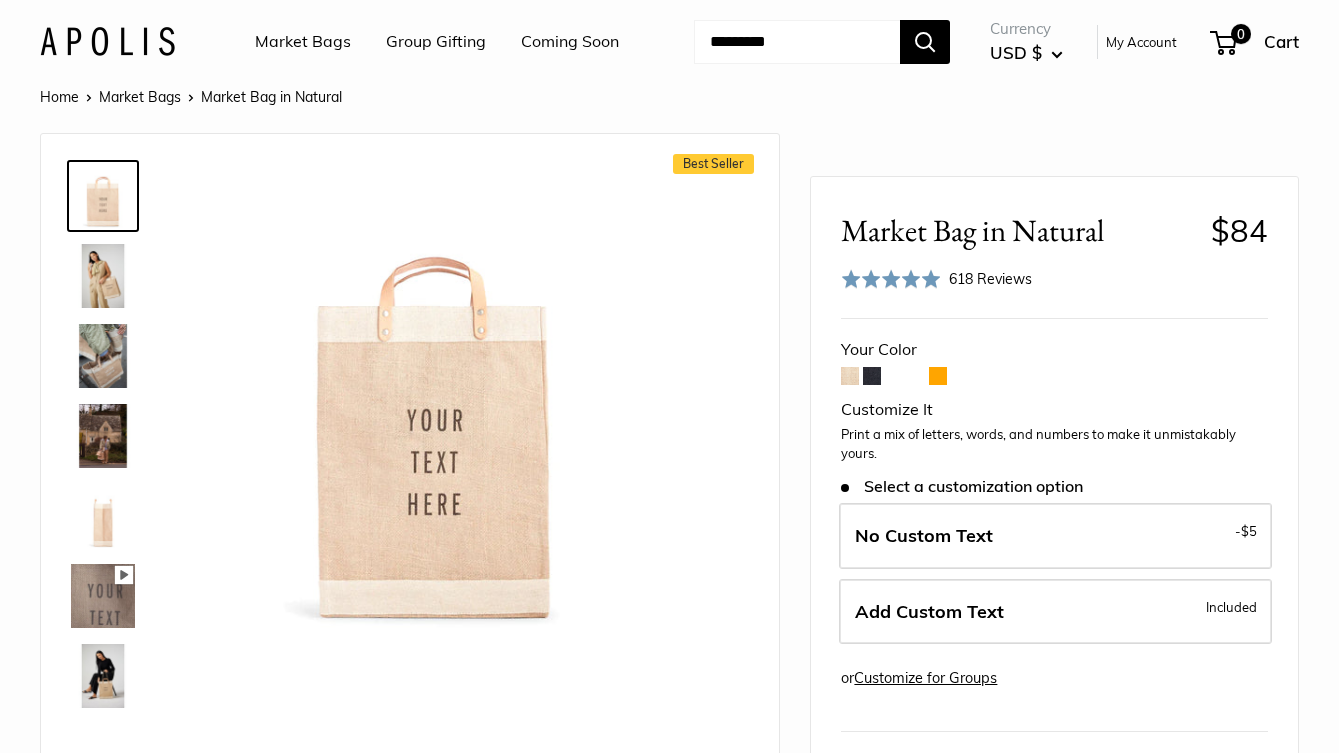 scroll, scrollTop: 0, scrollLeft: 0, axis: both 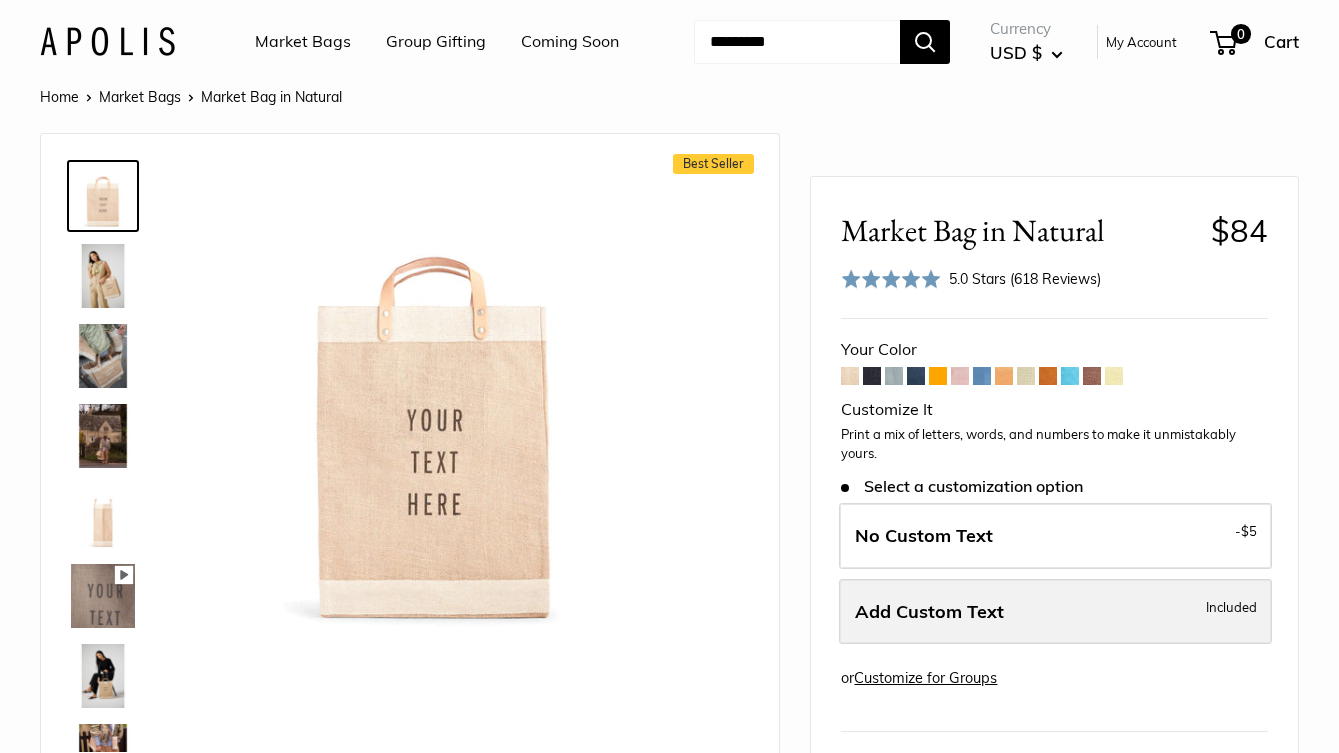 click on "Add Custom Text" at bounding box center [929, 611] 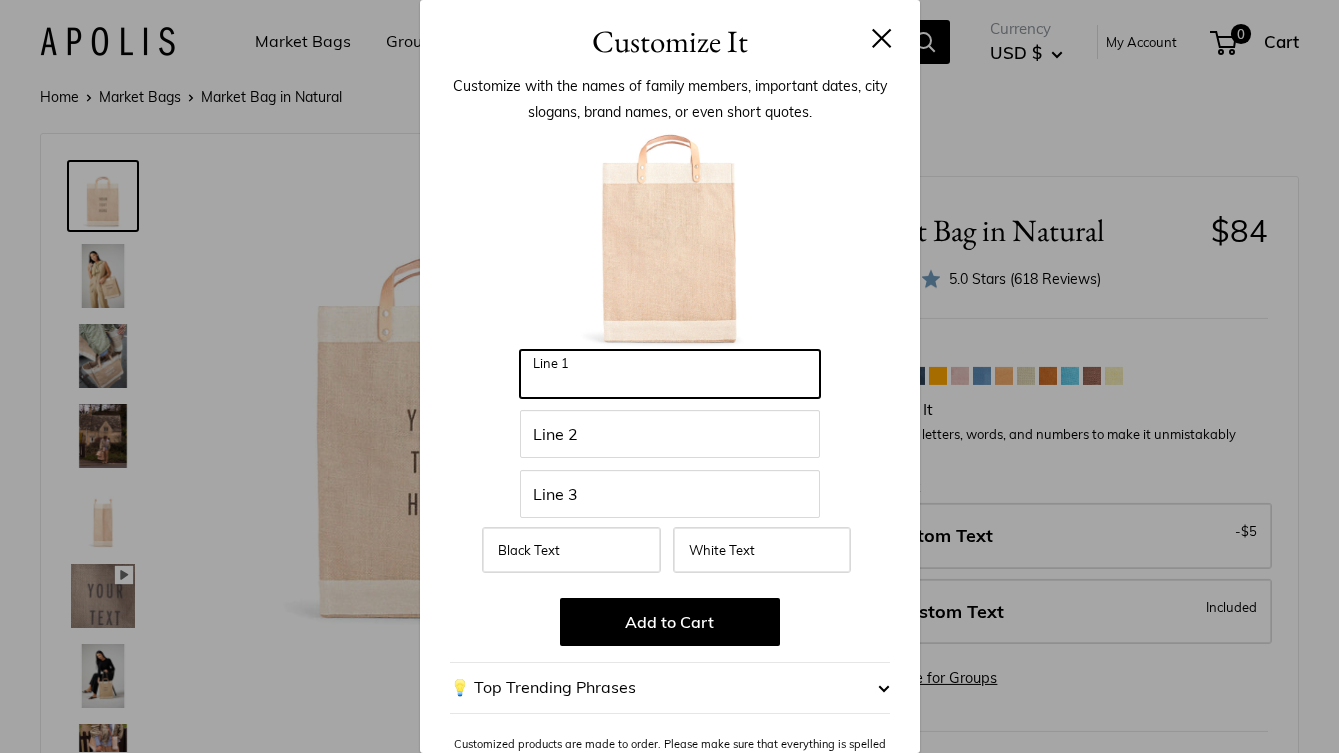 click on "Line 1" at bounding box center [670, 374] 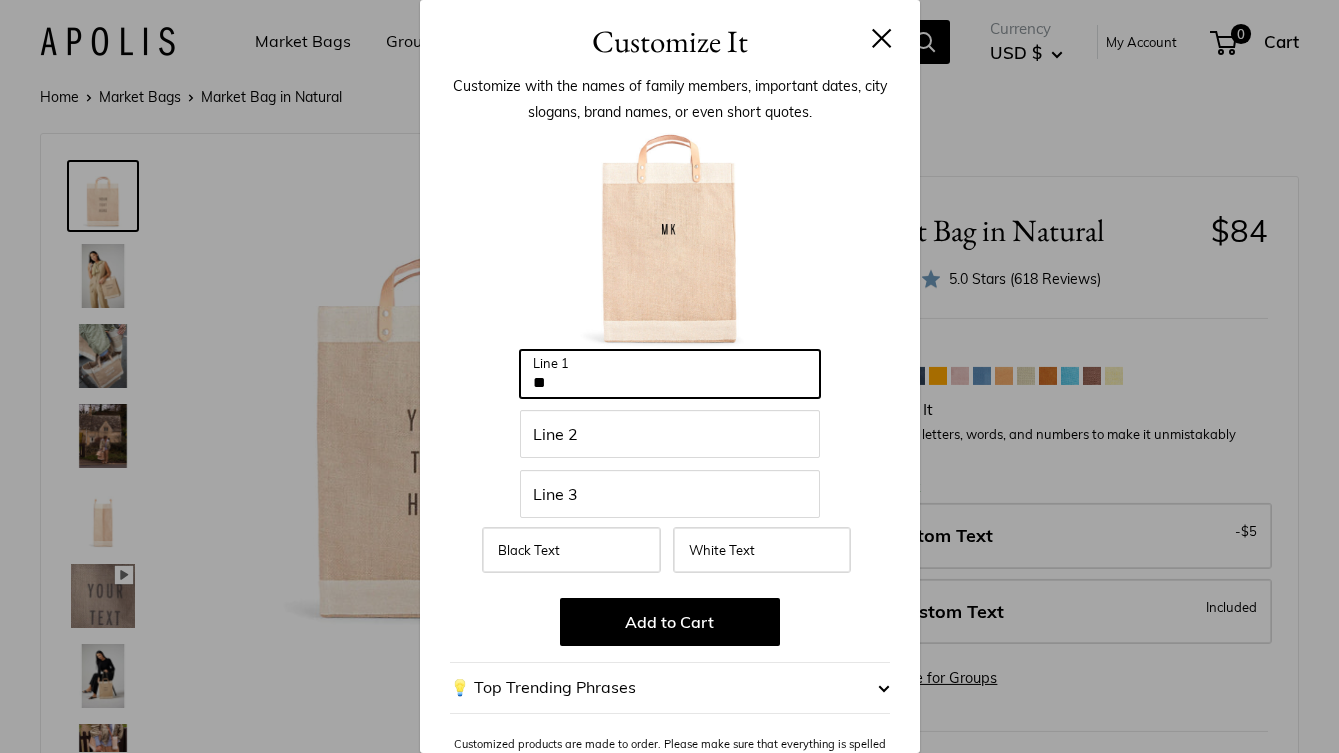 type on "**" 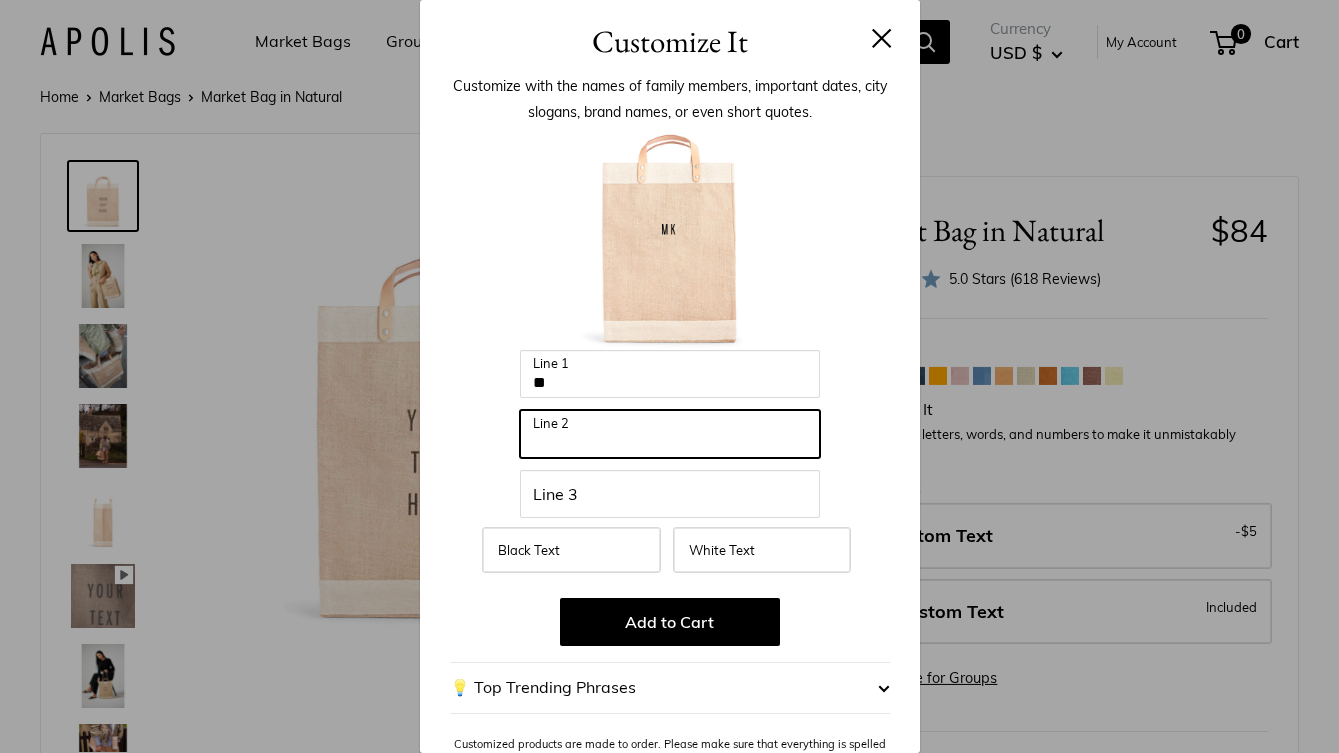 click on "Line 2" at bounding box center (670, 434) 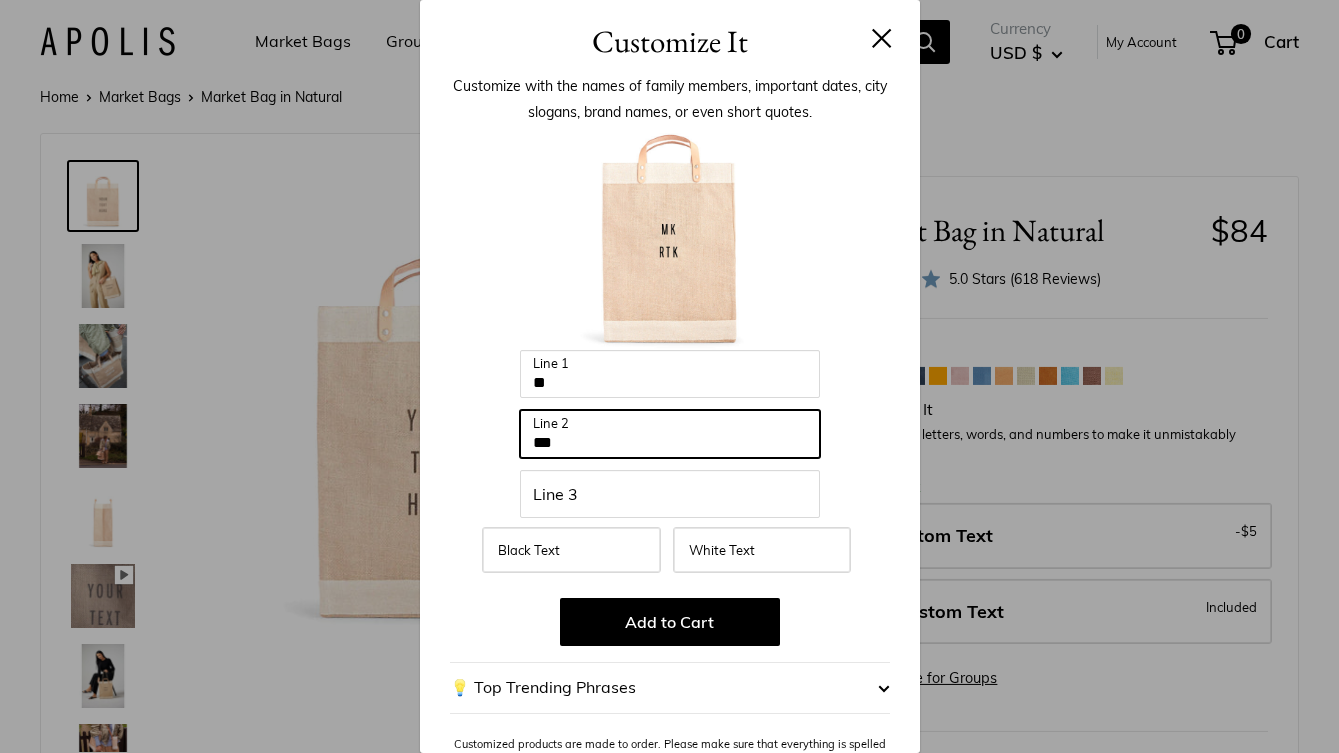 type on "***" 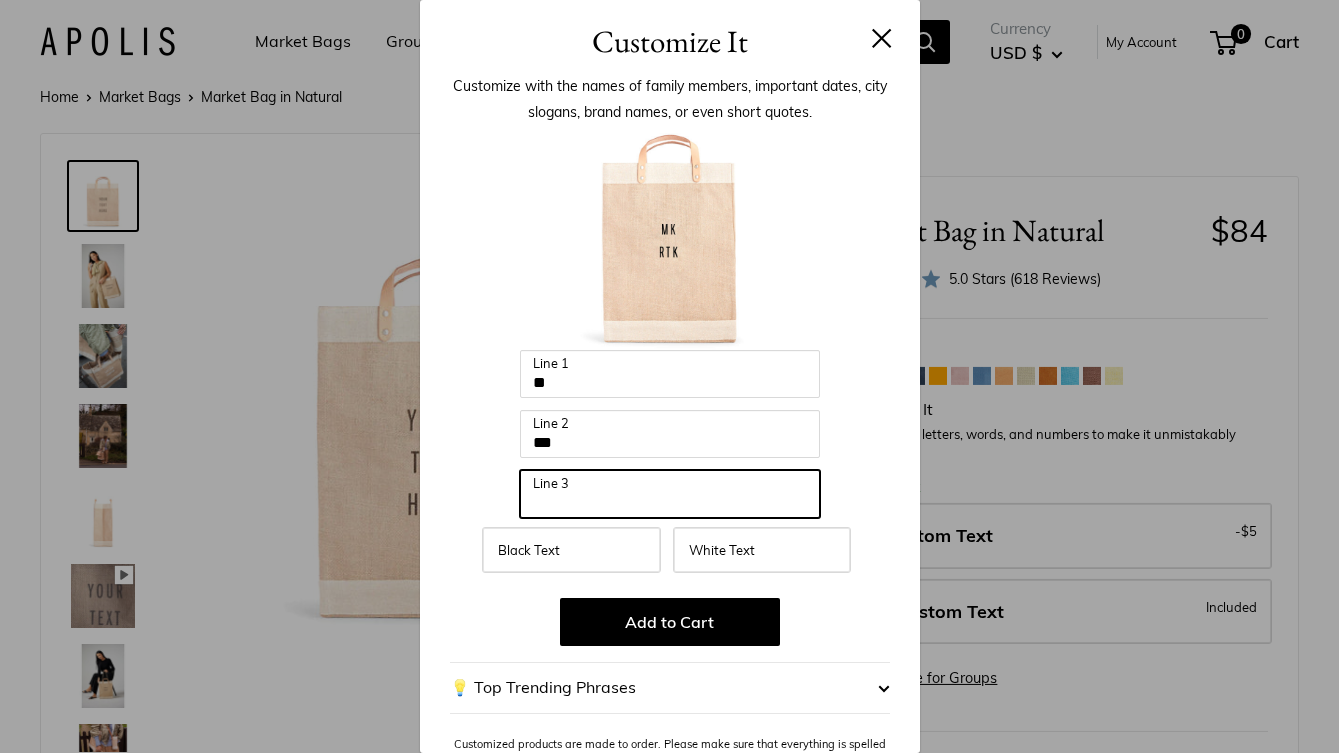 click on "Line 3" at bounding box center (670, 494) 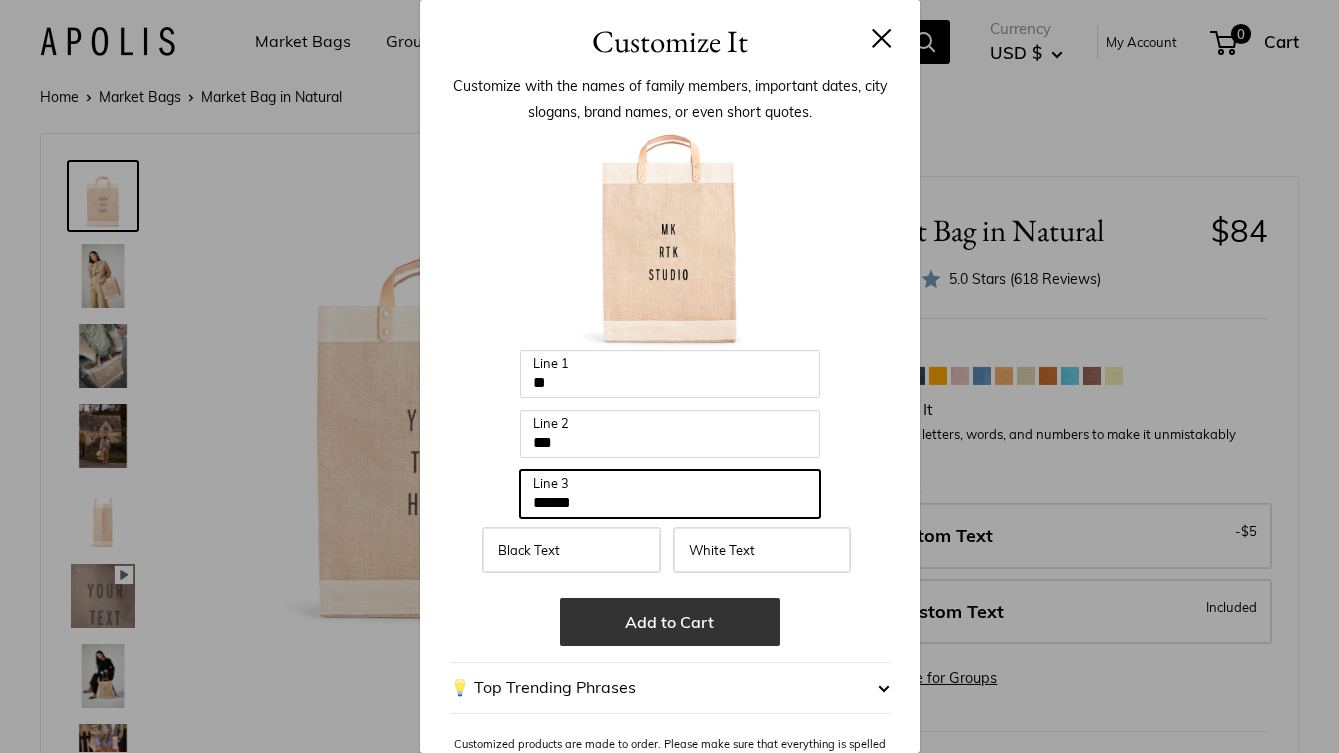 type on "******" 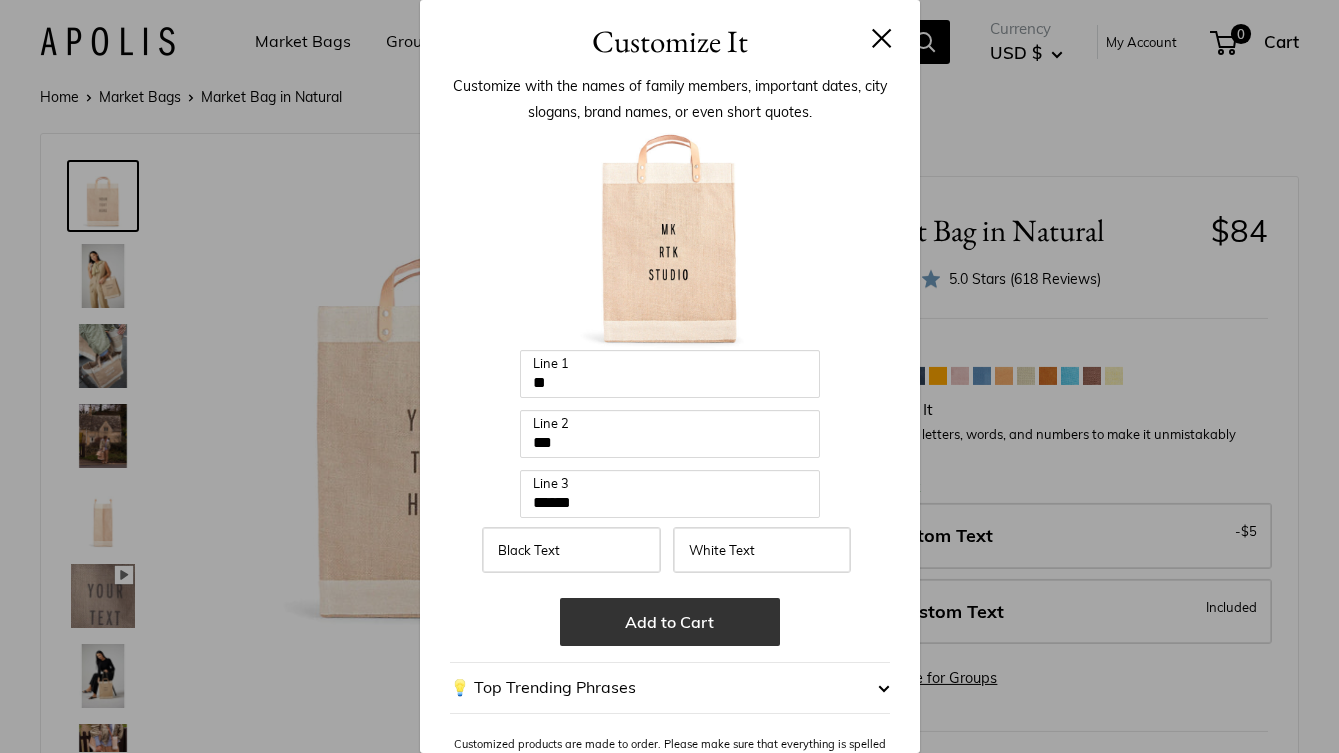 click on "Add to Cart" at bounding box center [670, 622] 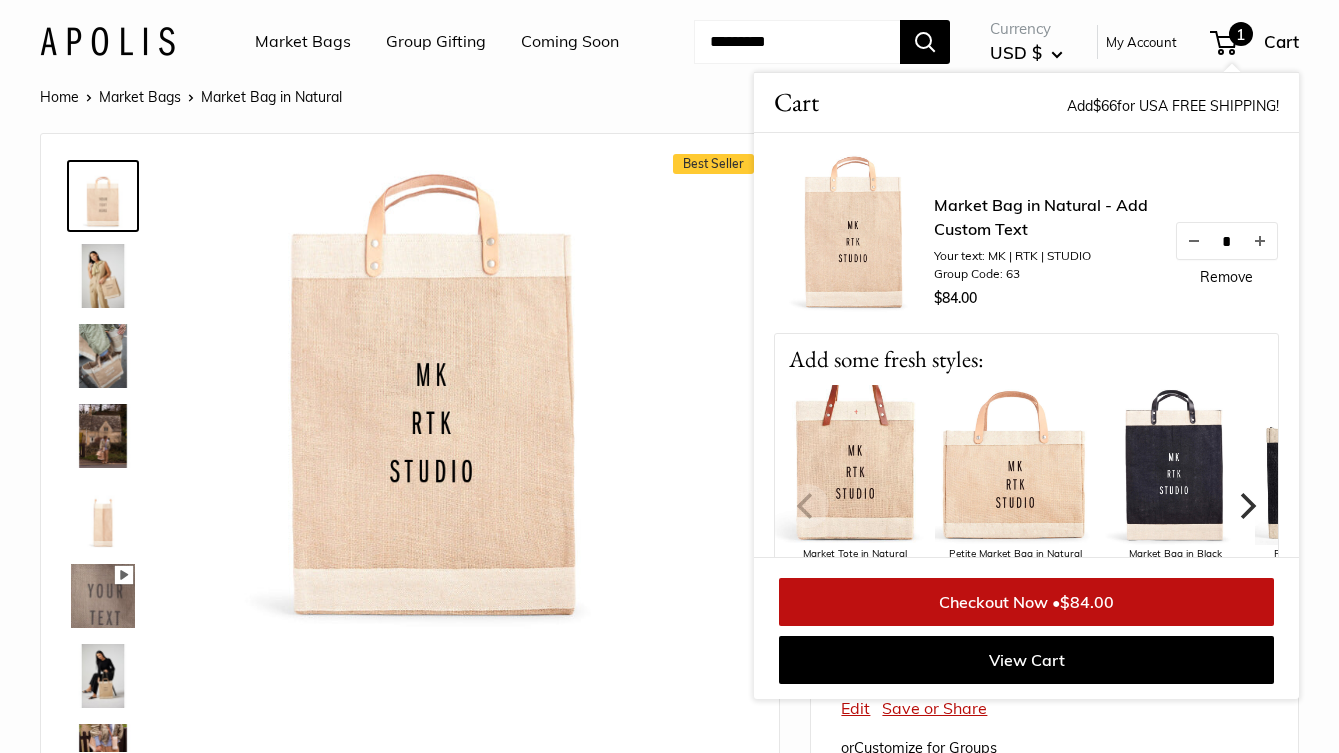 click at bounding box center [1015, 465] 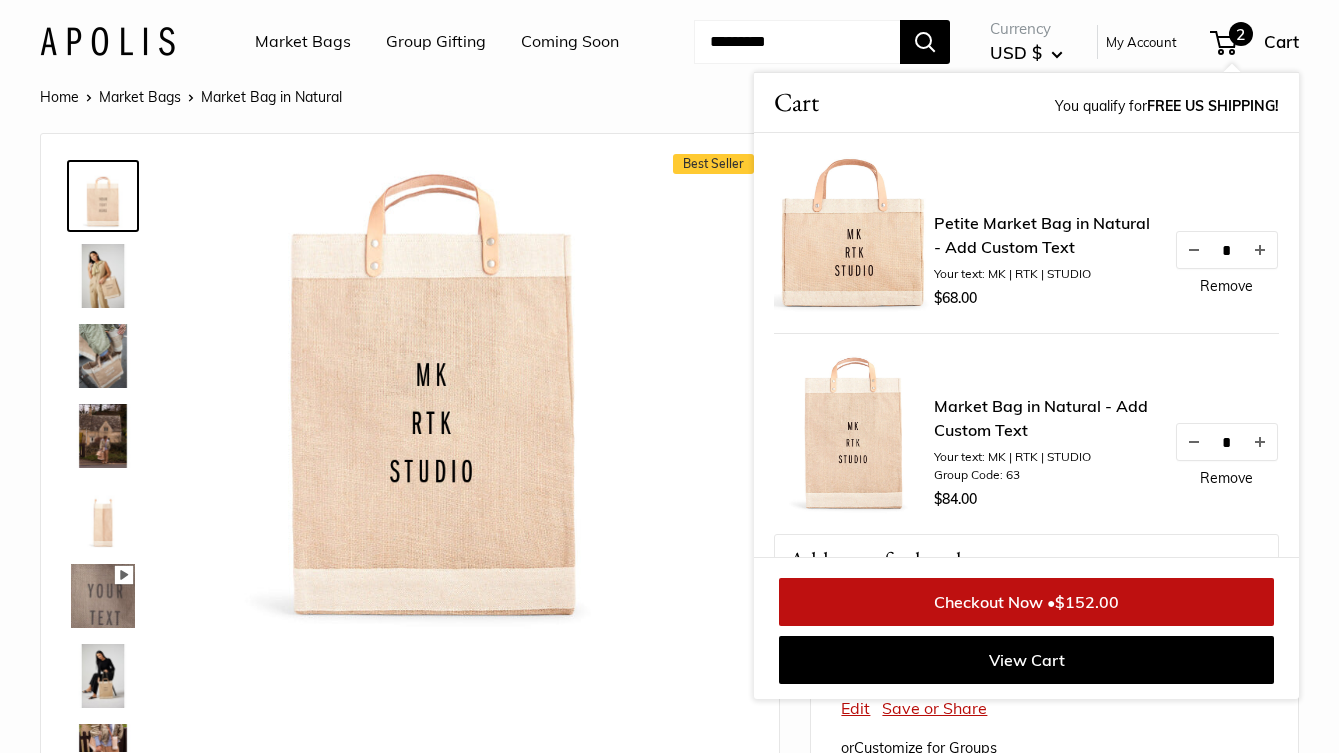 click on "Checkout Now •  $152.00" at bounding box center (1026, 602) 